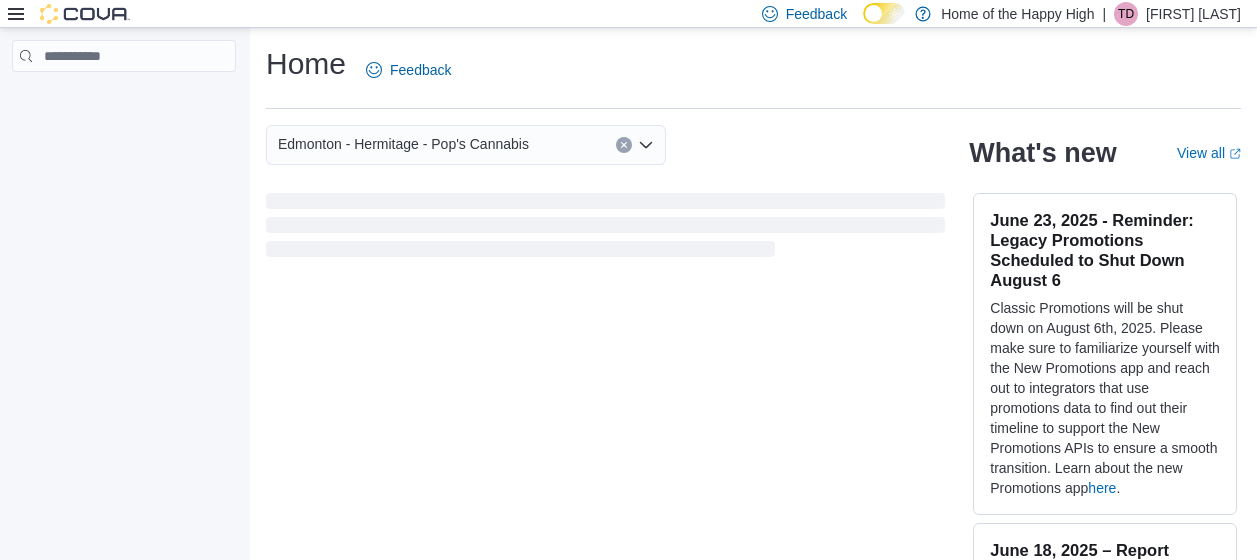 scroll, scrollTop: 0, scrollLeft: 0, axis: both 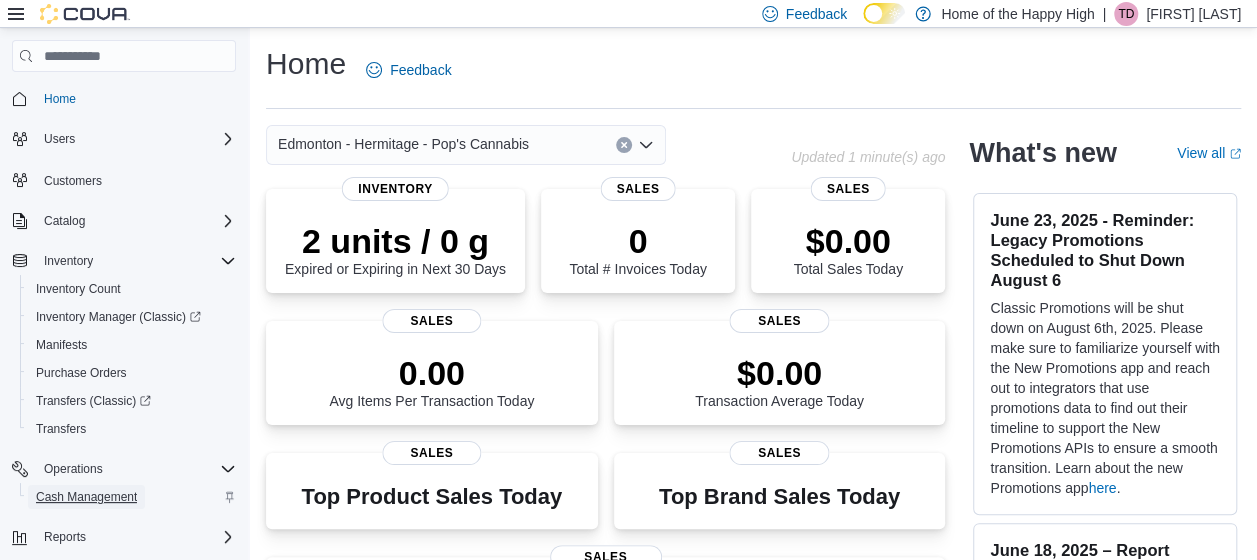 click on "Cash Management" at bounding box center [86, 497] 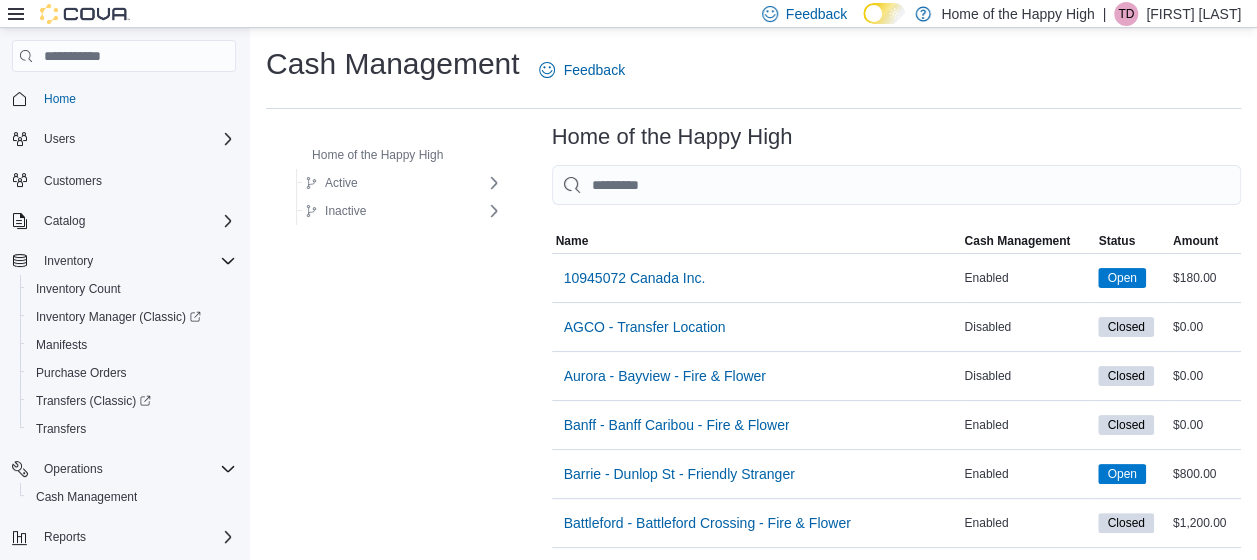 click on "Home of the Happy High   Sorting MemoryTable from EuiInMemoryTable Name Cash Management Status Open Amount Name 10945072 Canada Inc. Cash Management Enabled Status Open Amount $180.00 Name Cash Management $0.00" at bounding box center (753, 4477) 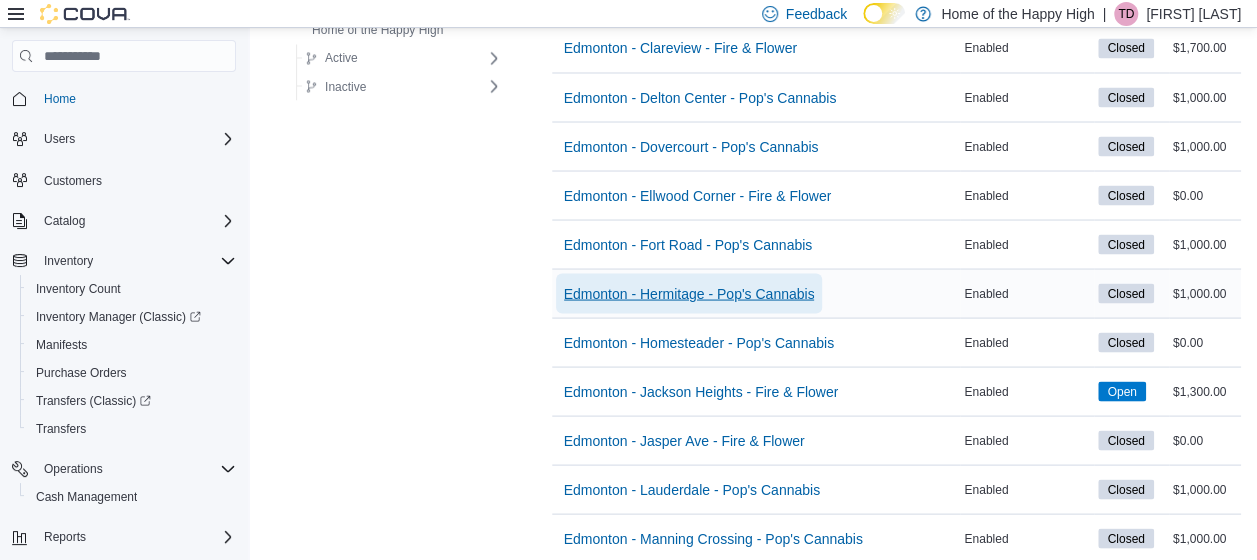 click on "Edmonton - Hermitage - Pop's Cannabis" at bounding box center (689, 293) 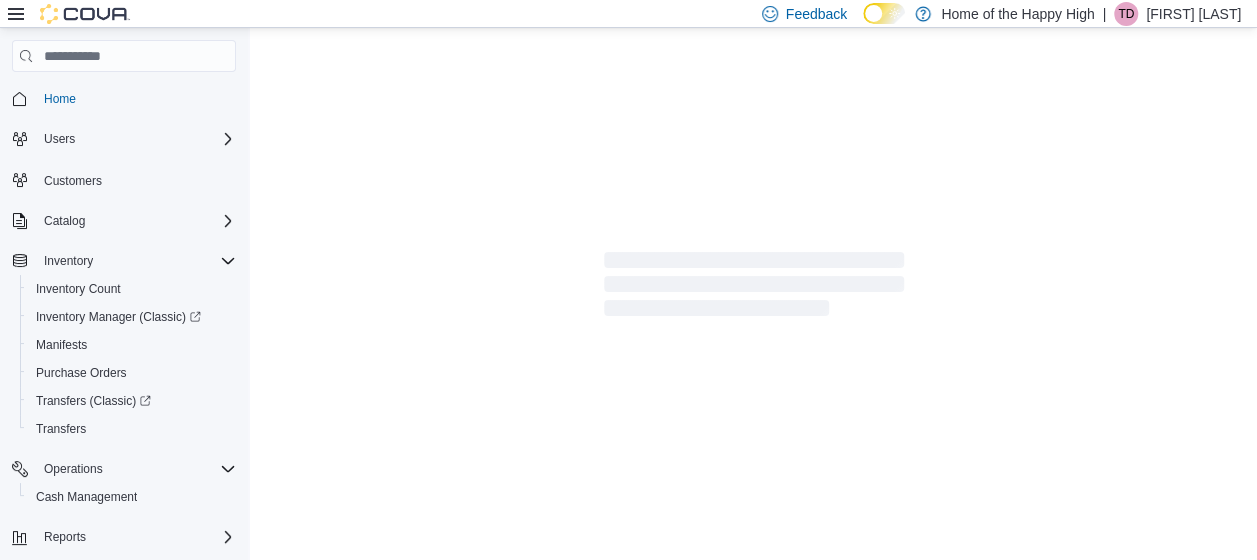 scroll, scrollTop: 0, scrollLeft: 0, axis: both 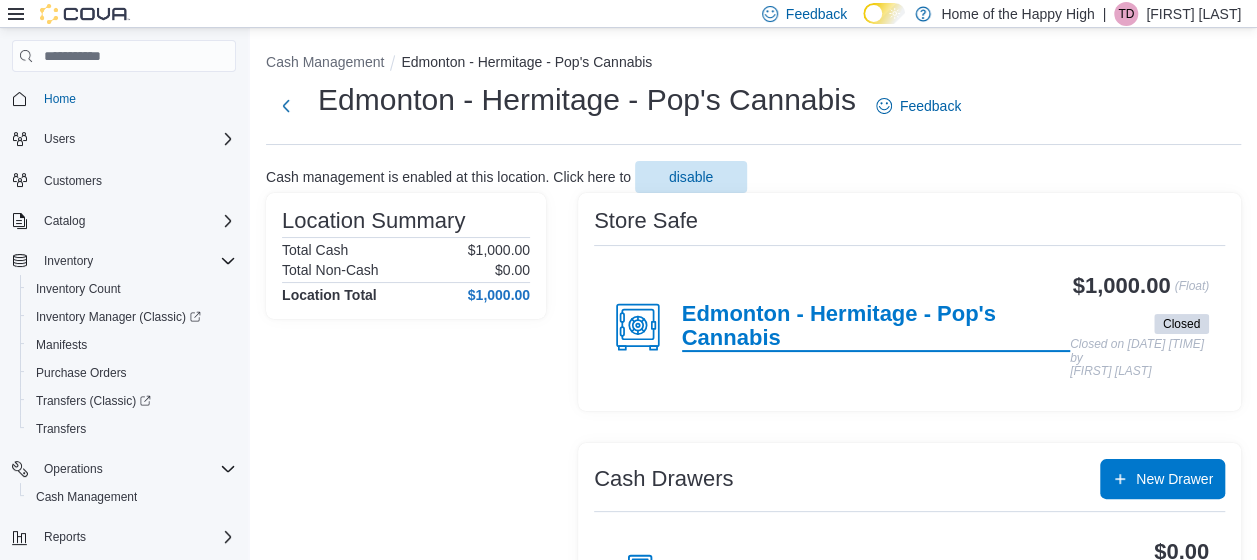 click on "Edmonton - Hermitage - Pop's Cannabis" at bounding box center (876, 327) 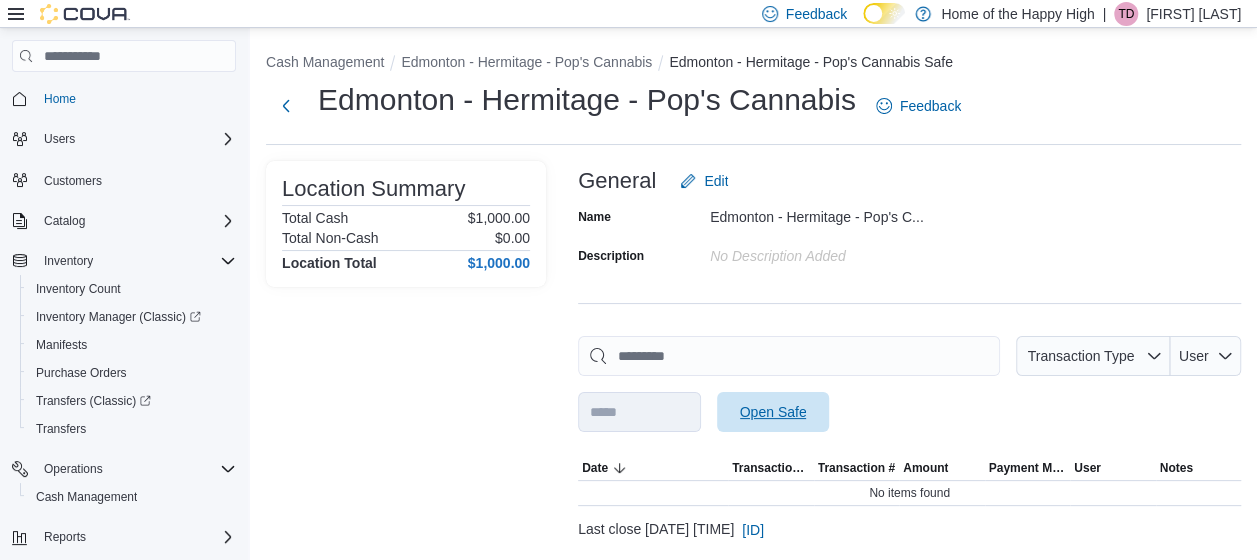 click on "Open Safe" at bounding box center [773, 412] 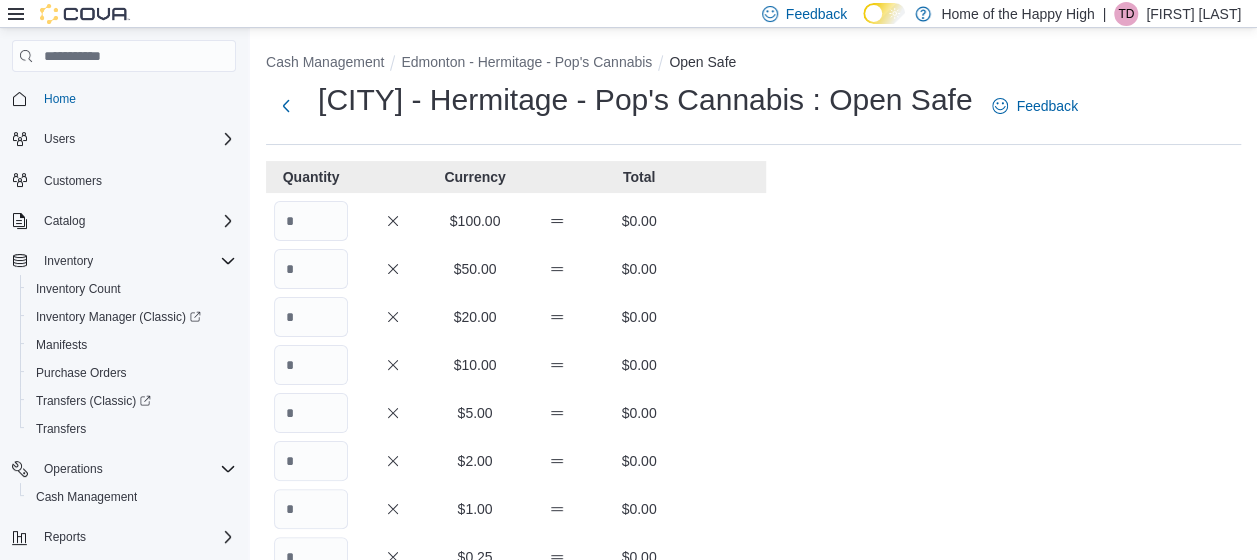 drag, startPoint x: 340, startPoint y: 197, endPoint x: 345, endPoint y: 213, distance: 16.763054 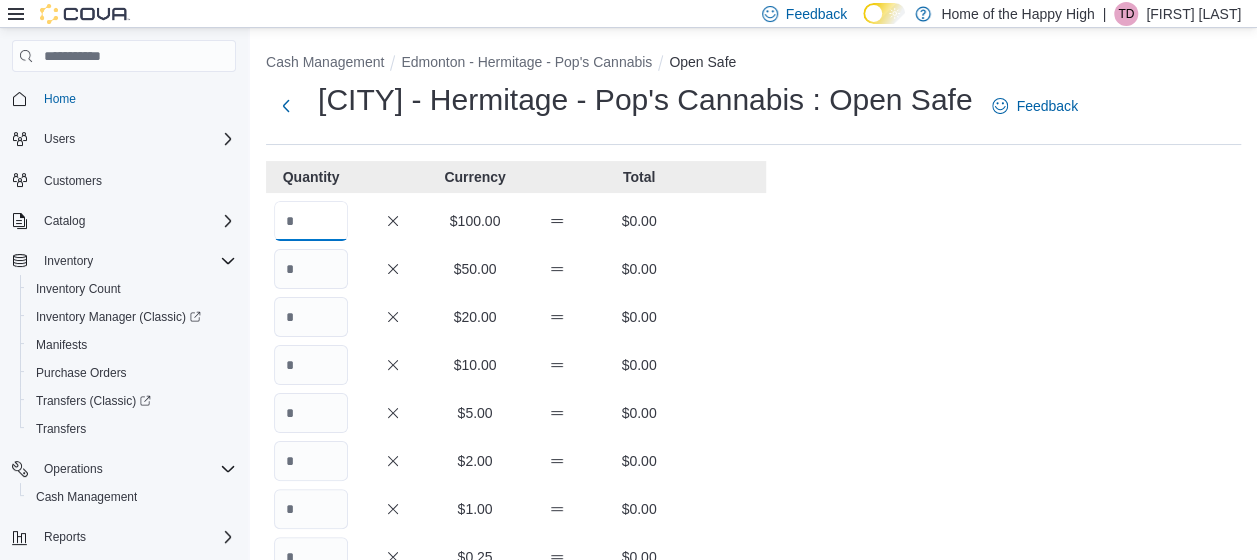 click at bounding box center (311, 221) 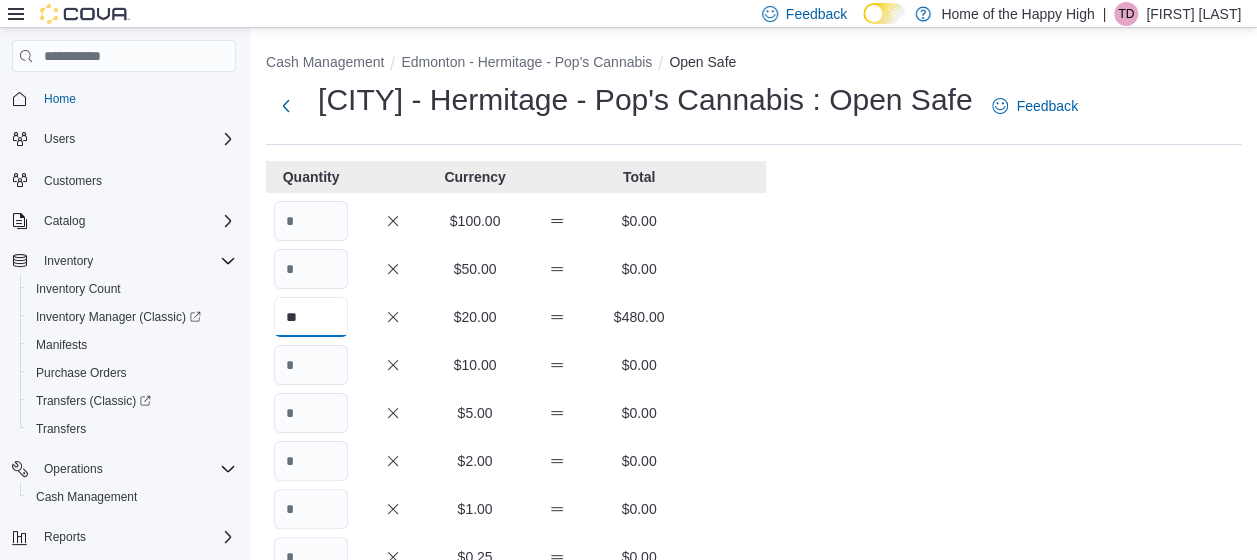 type on "**" 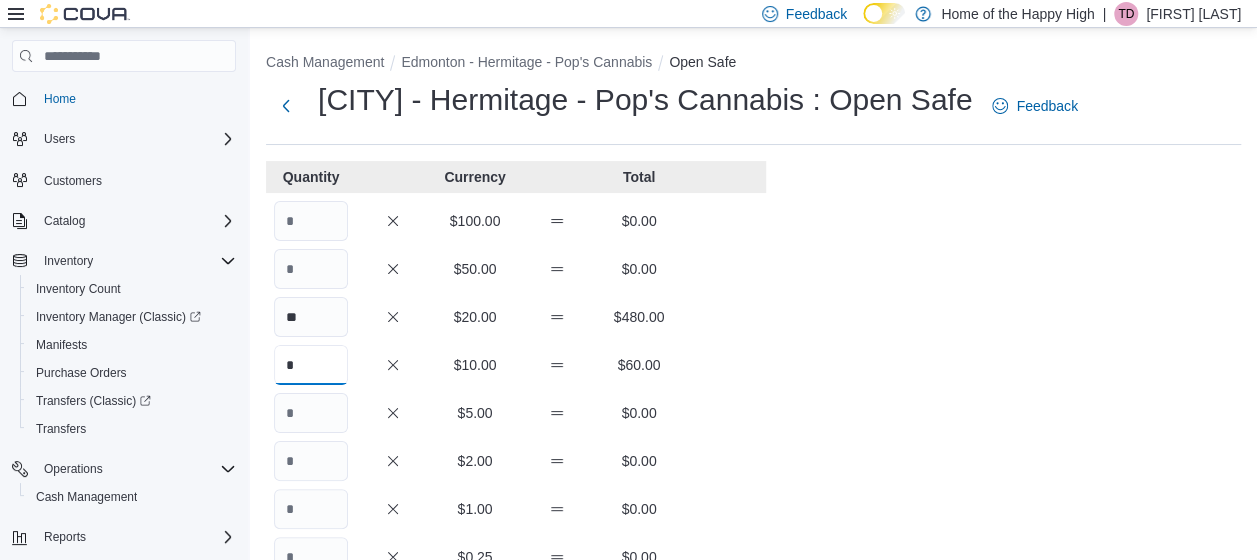 type on "*" 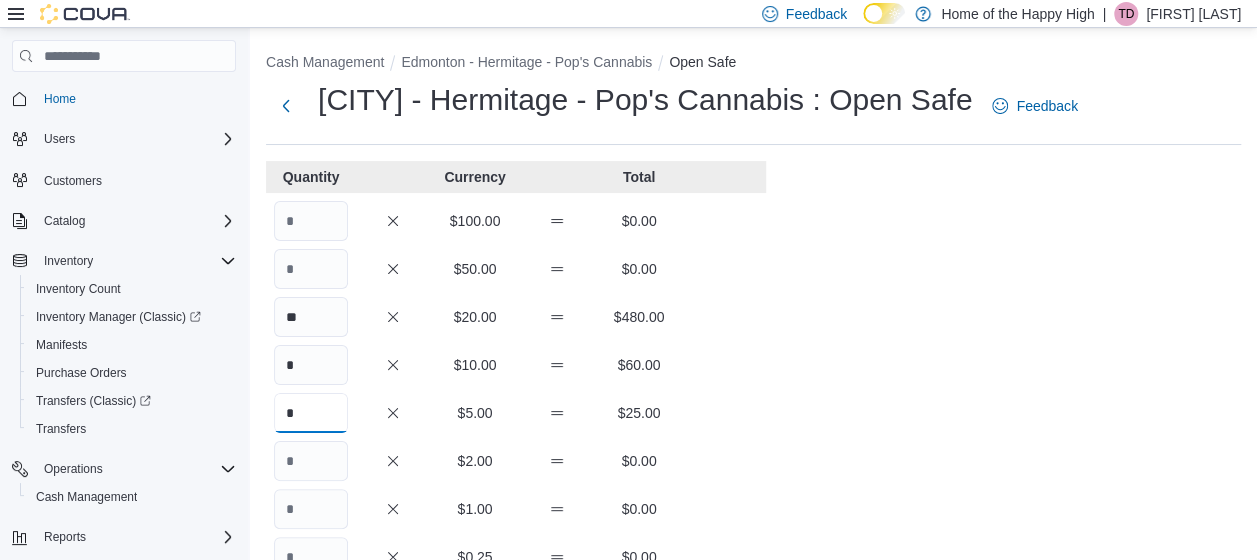 type on "*" 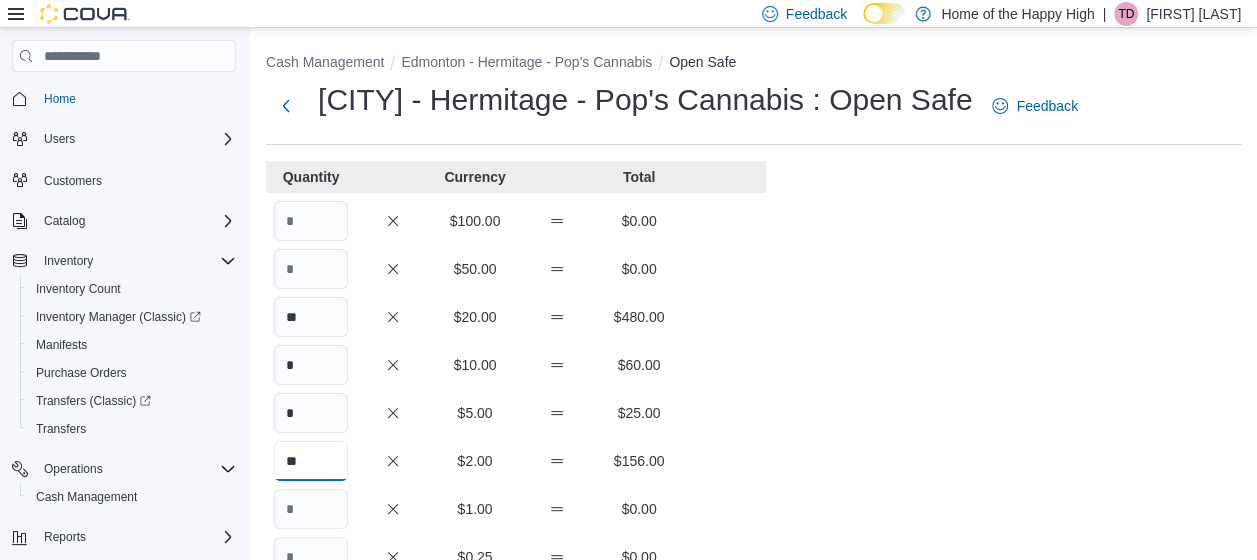 type on "**" 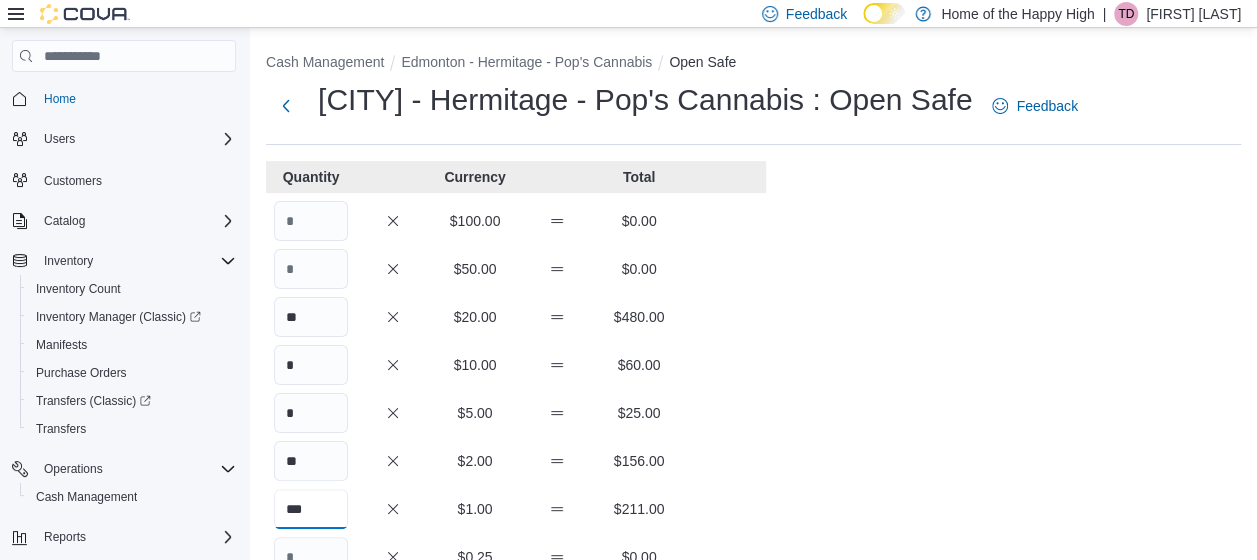 type on "***" 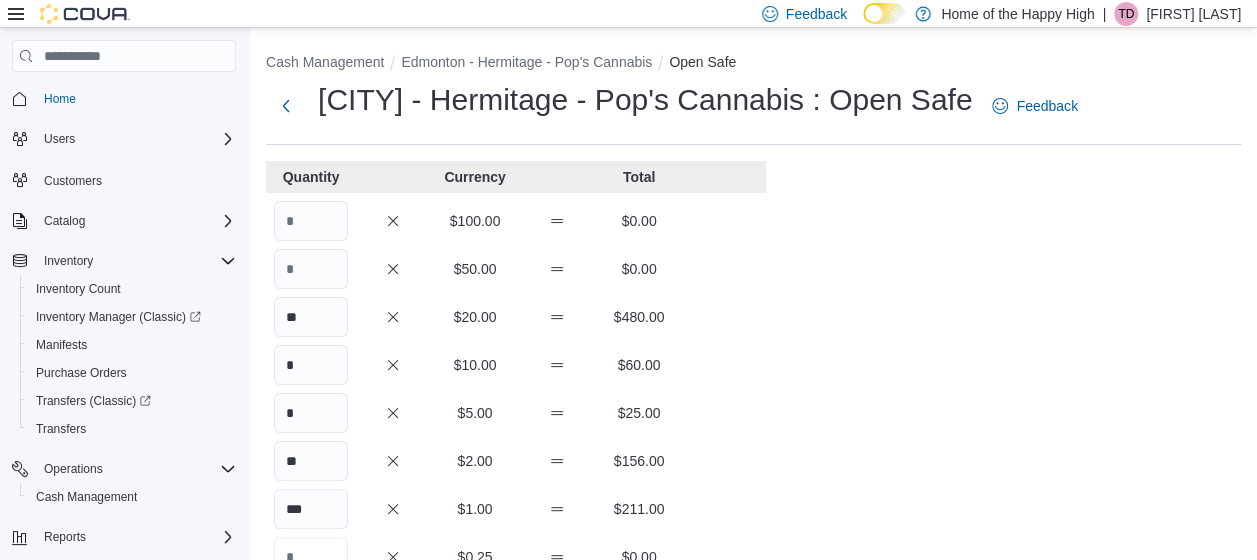 scroll, scrollTop: 17, scrollLeft: 0, axis: vertical 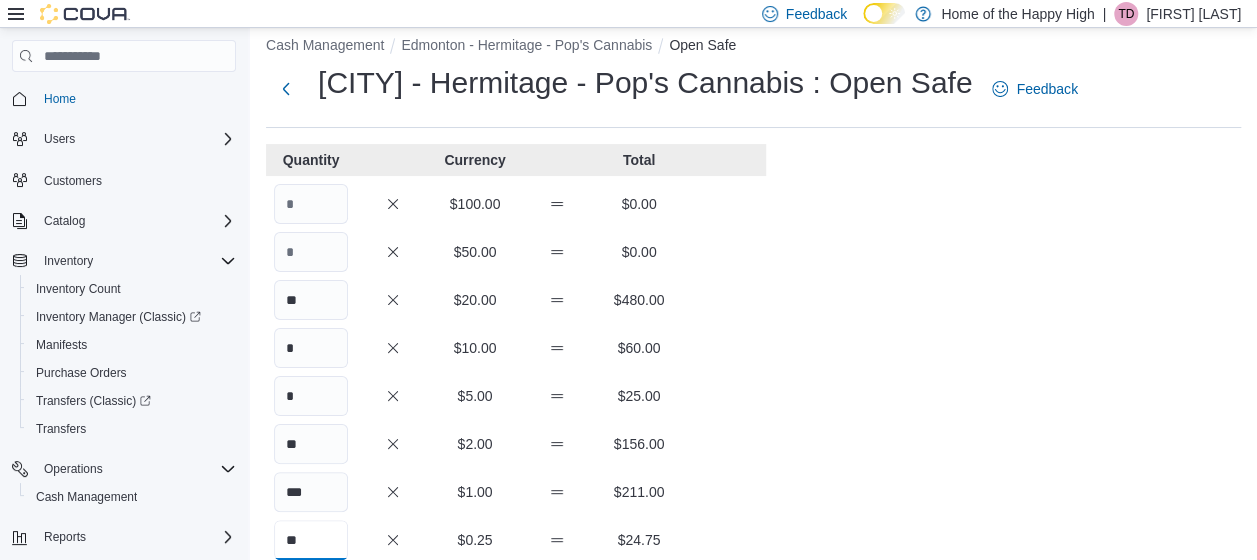 type on "**" 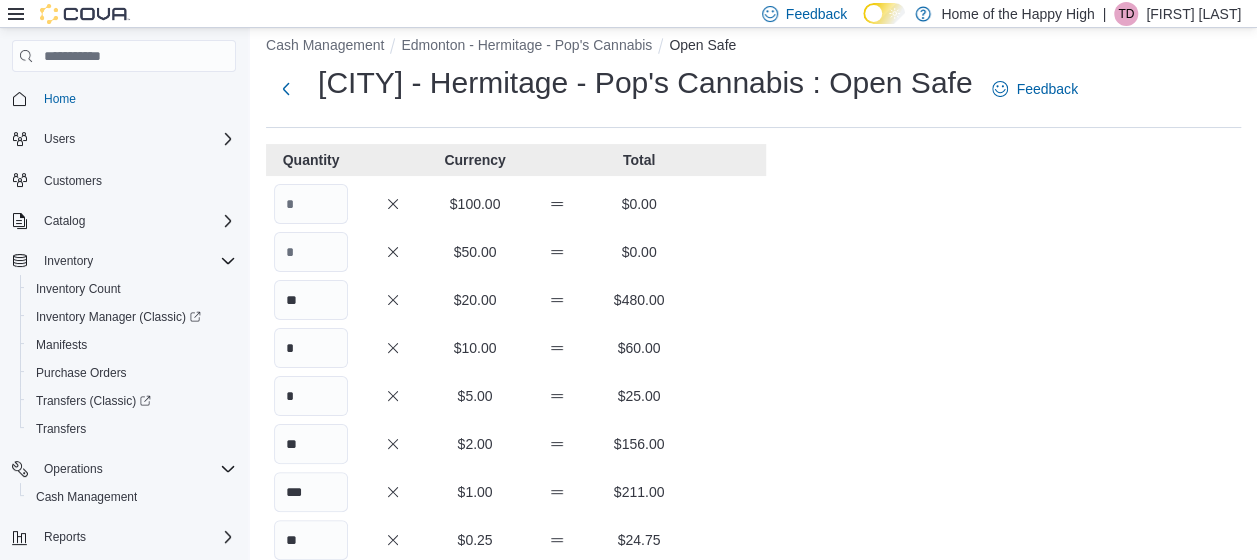 scroll, scrollTop: 325, scrollLeft: 0, axis: vertical 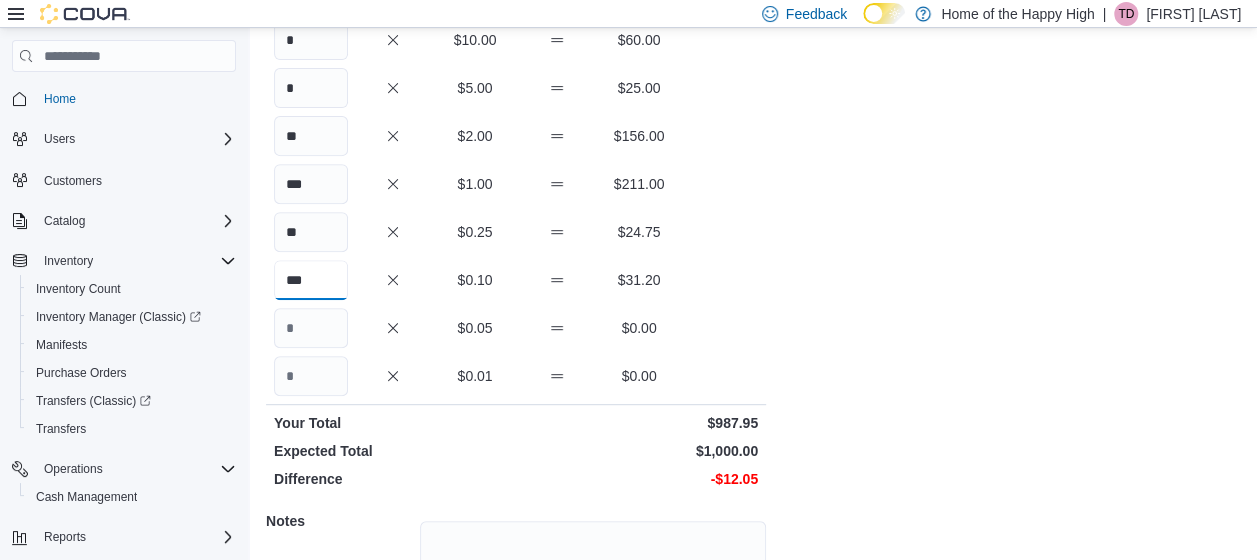 type on "***" 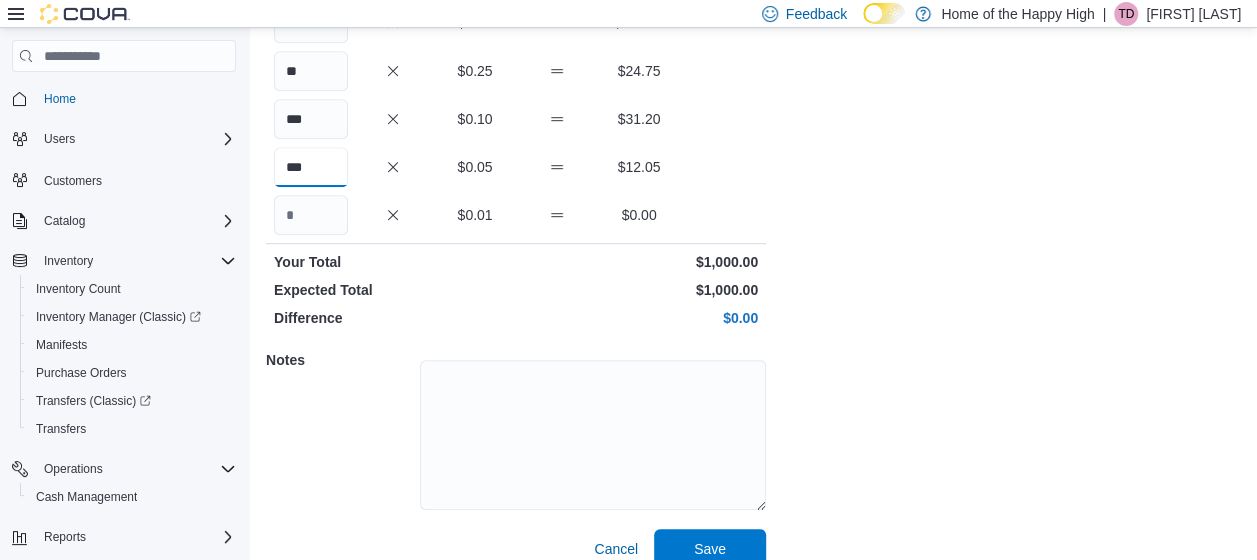 scroll, scrollTop: 493, scrollLeft: 0, axis: vertical 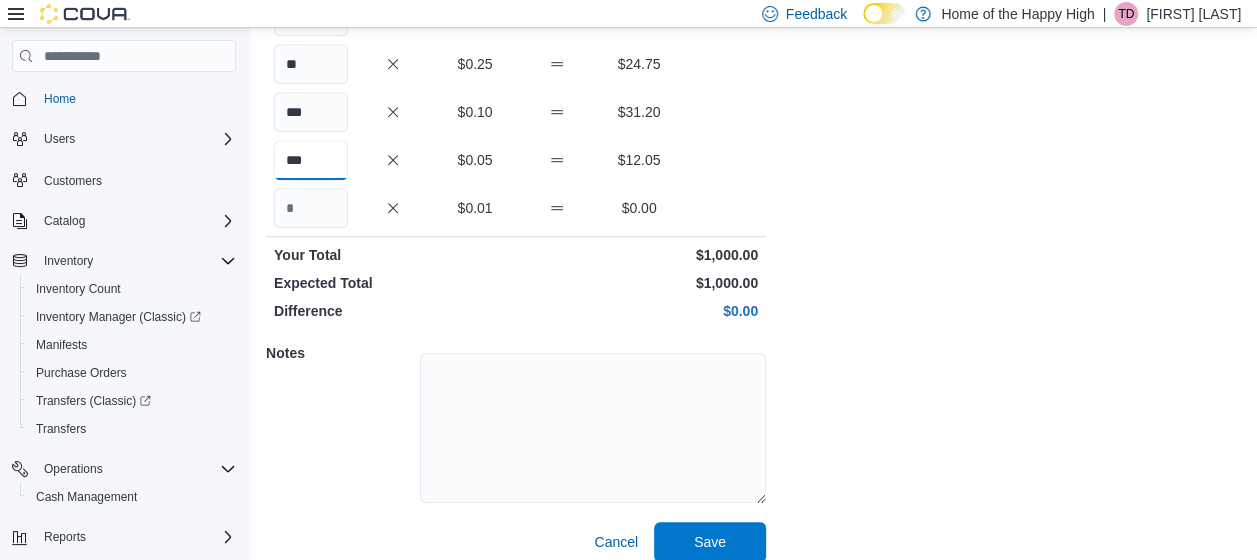 type on "***" 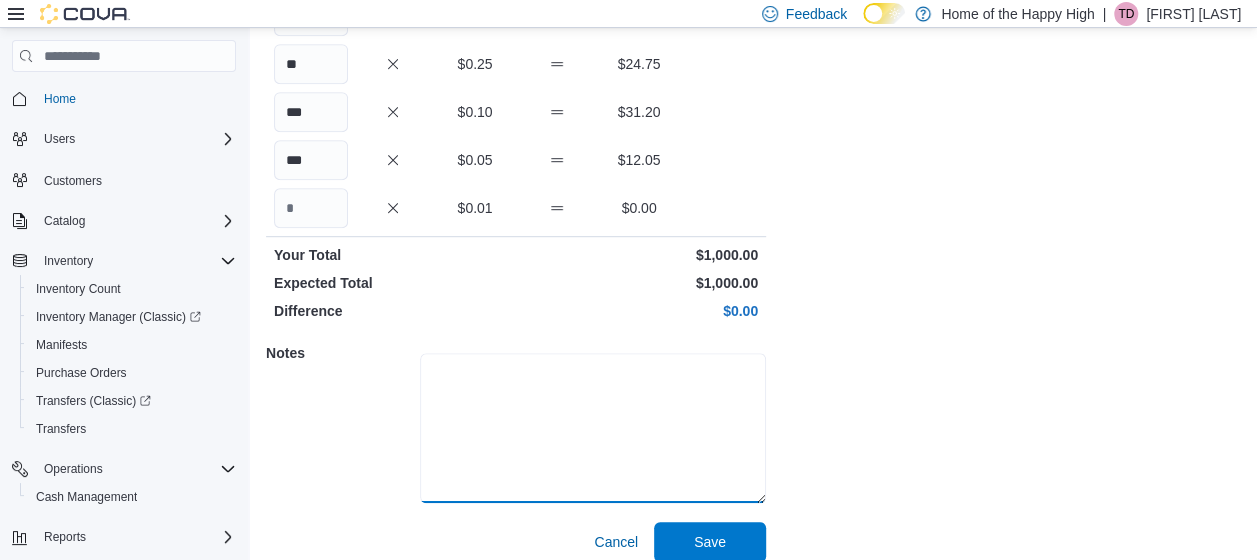 click at bounding box center (593, 428) 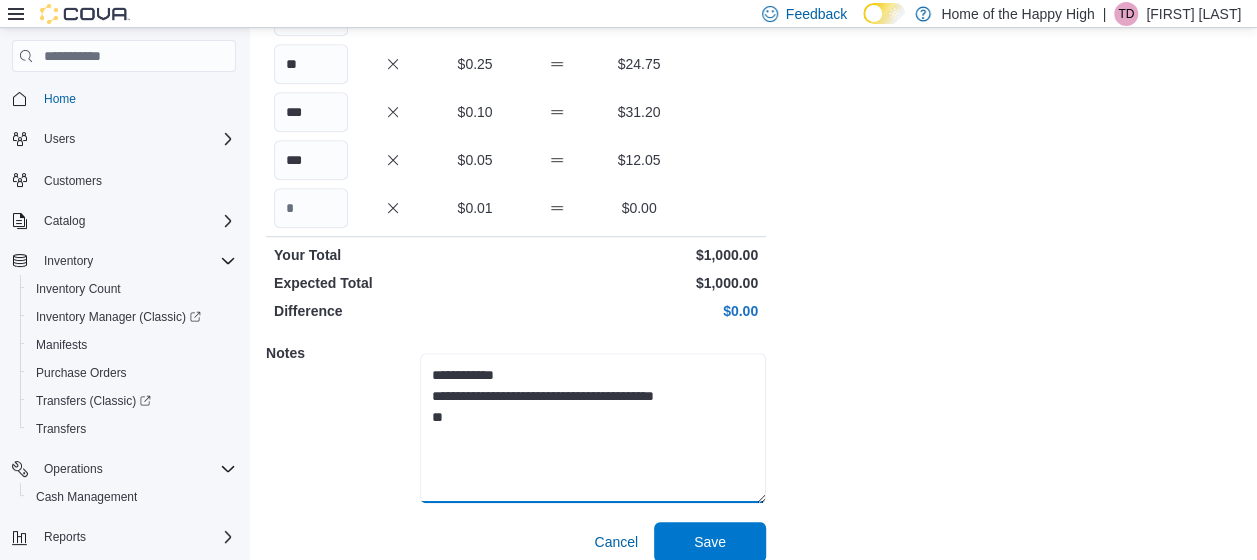 scroll, scrollTop: 511, scrollLeft: 0, axis: vertical 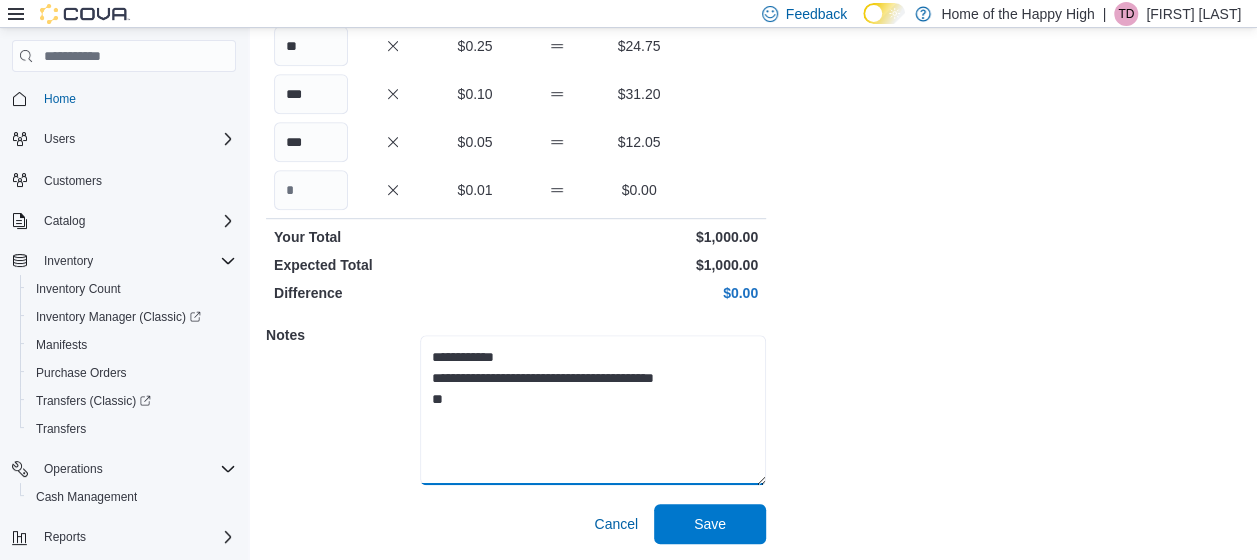 drag, startPoint x: 603, startPoint y: 396, endPoint x: 697, endPoint y: 466, distance: 117.20068 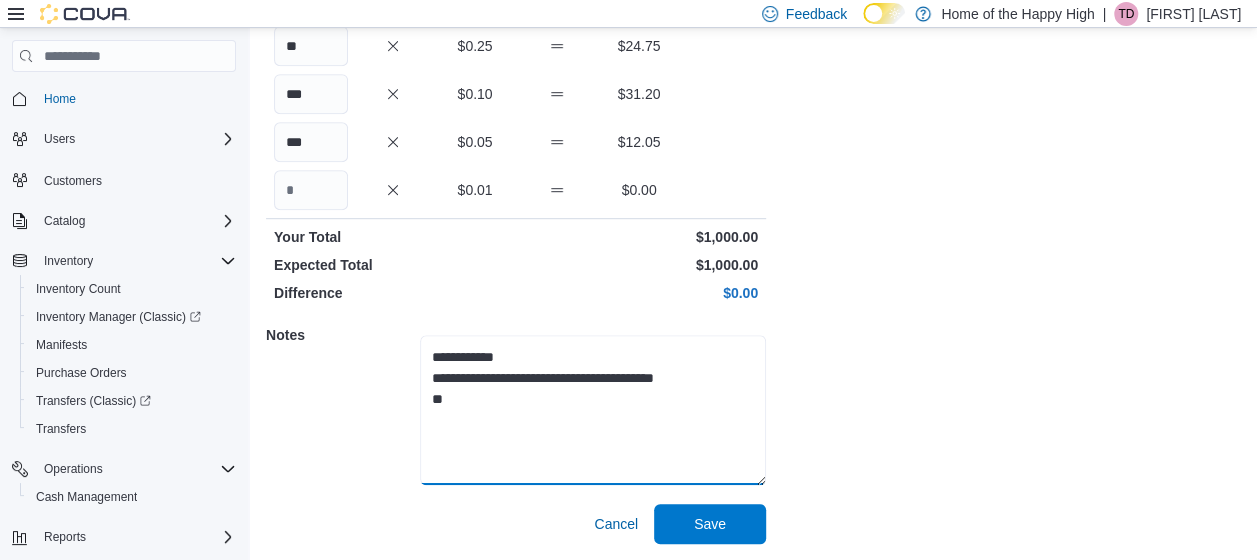 drag, startPoint x: 596, startPoint y: 404, endPoint x: 620, endPoint y: 432, distance: 36.878178 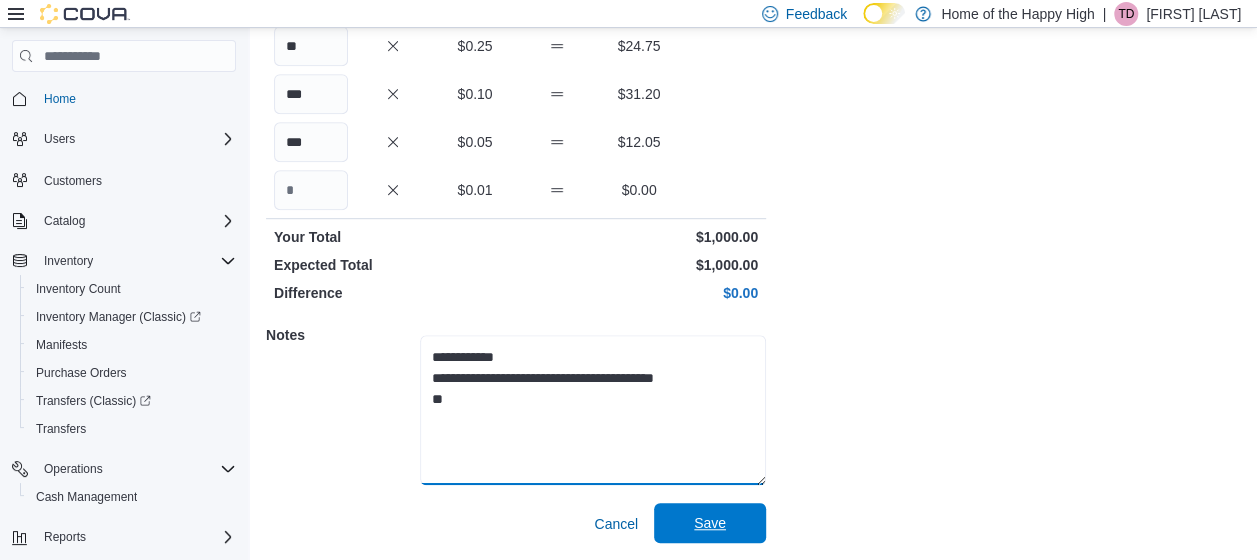 type on "**********" 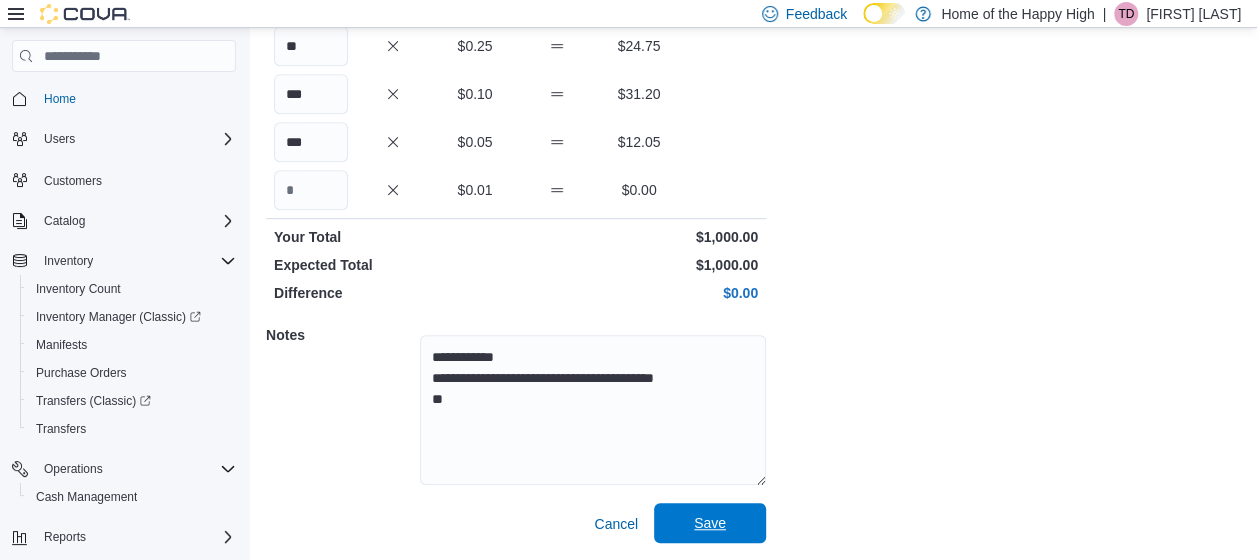 click on "Save" at bounding box center (710, 523) 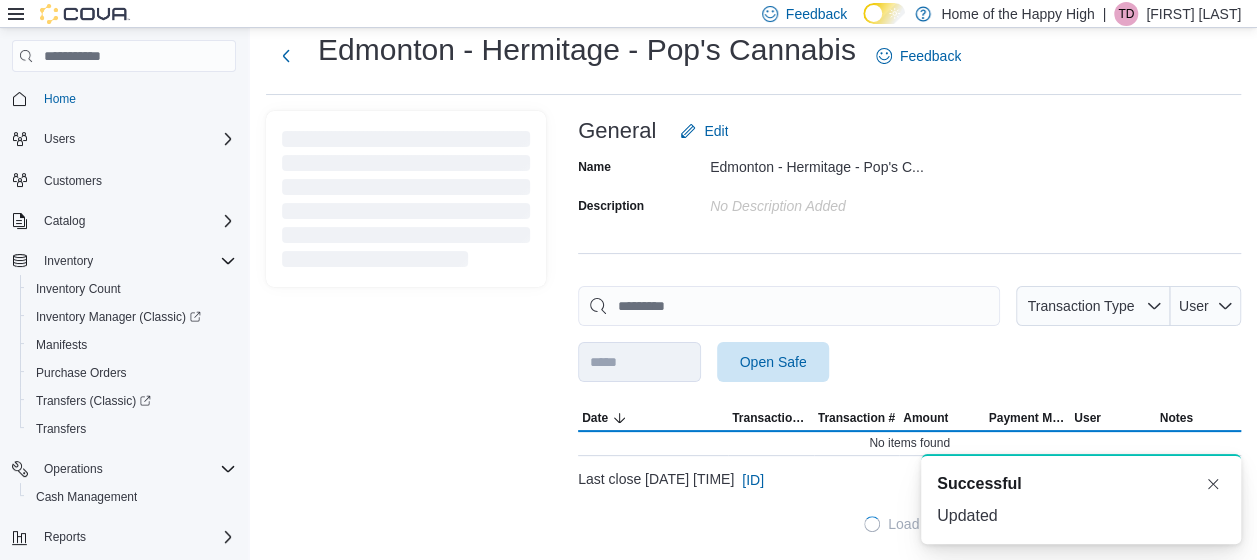 scroll, scrollTop: 49, scrollLeft: 0, axis: vertical 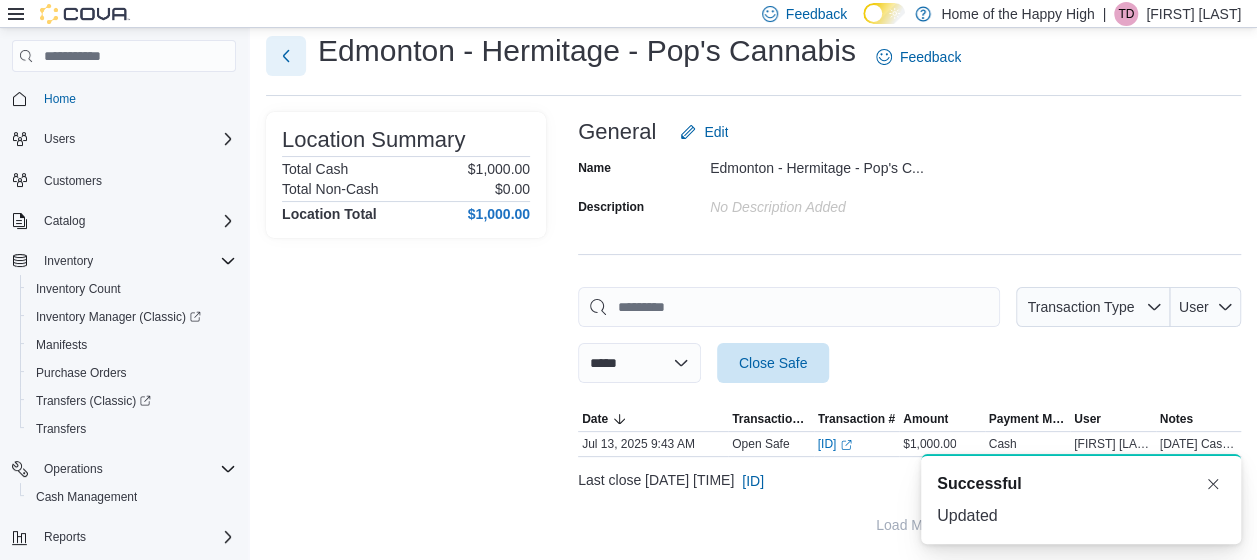 click at bounding box center [286, 56] 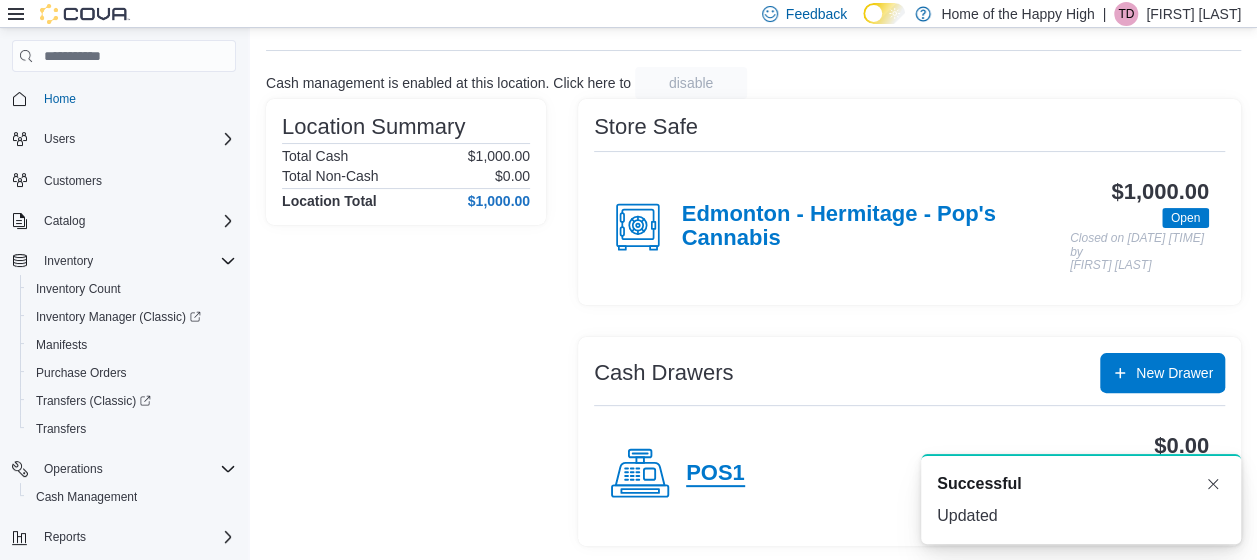 click on "POS1" at bounding box center (715, 474) 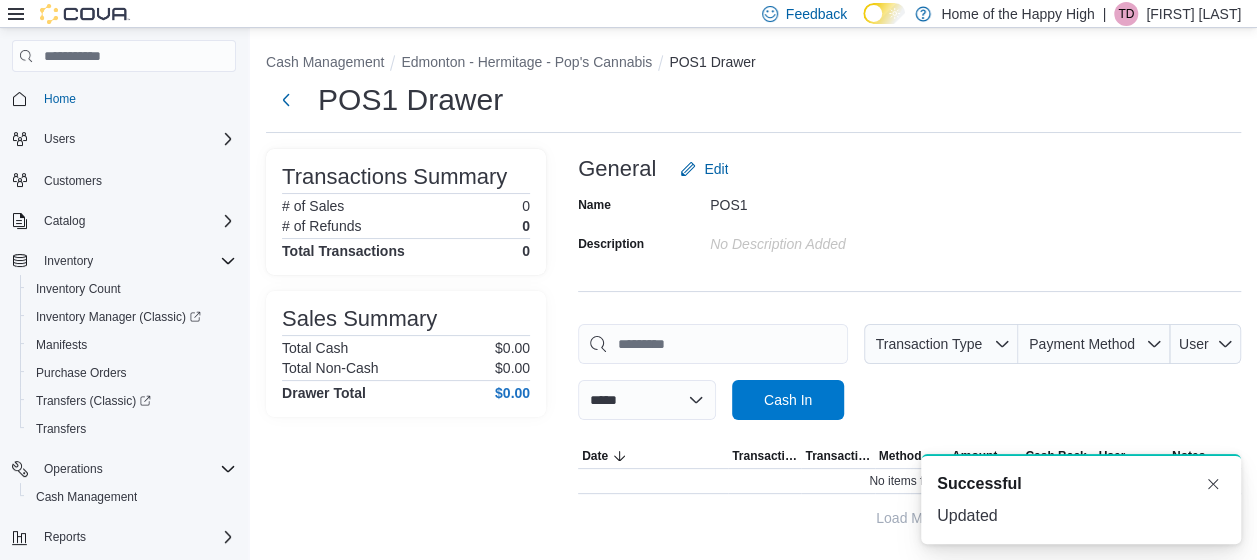 scroll, scrollTop: 0, scrollLeft: 0, axis: both 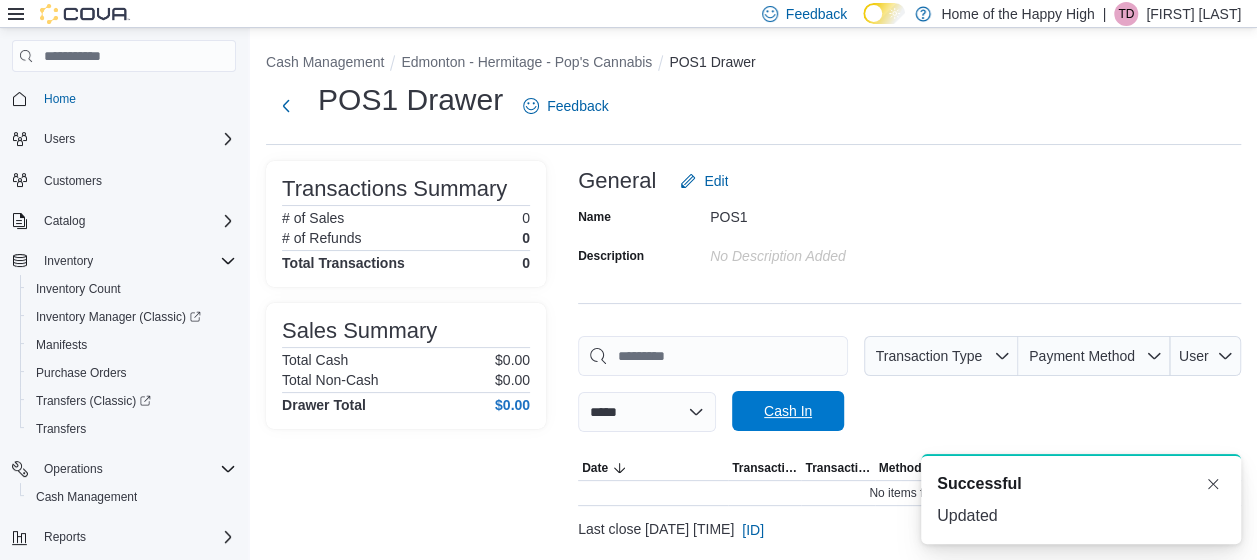 click on "Cash In" at bounding box center (788, 411) 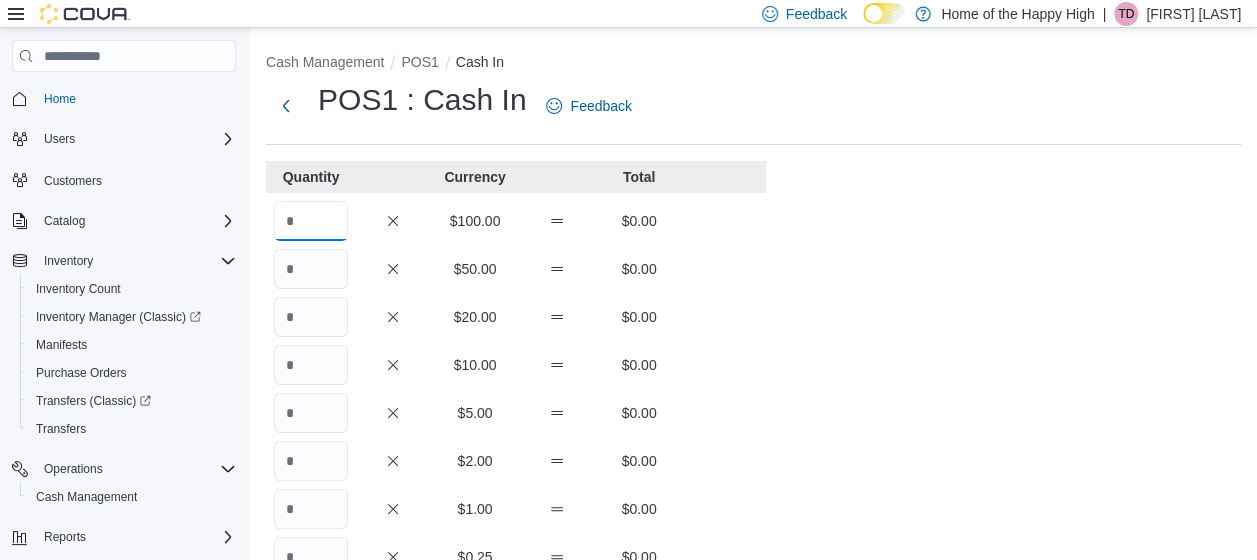 click at bounding box center (311, 221) 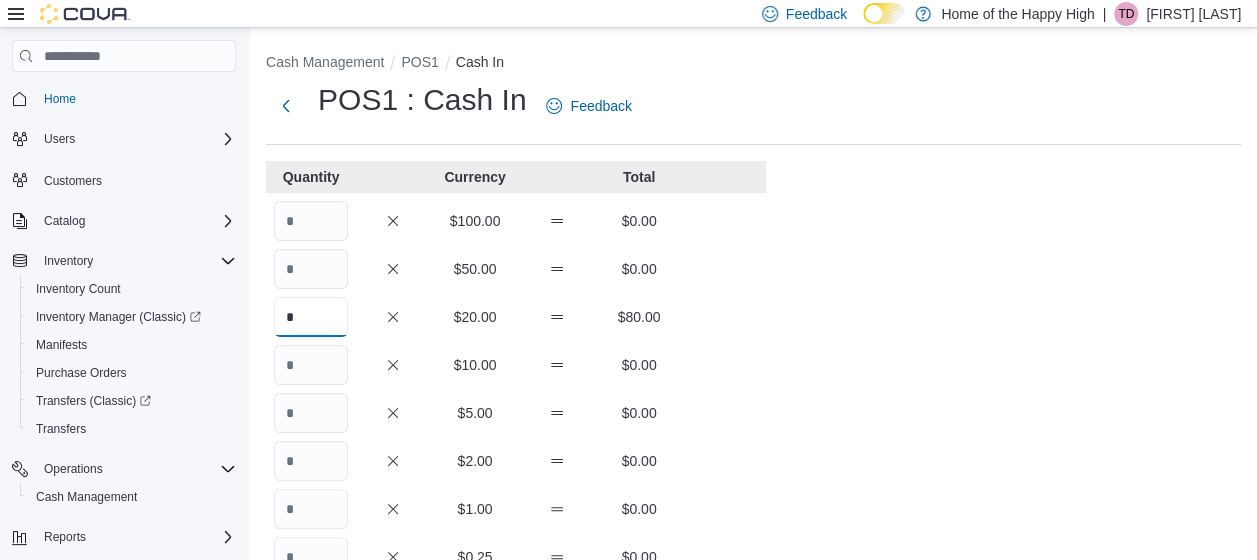 type on "*" 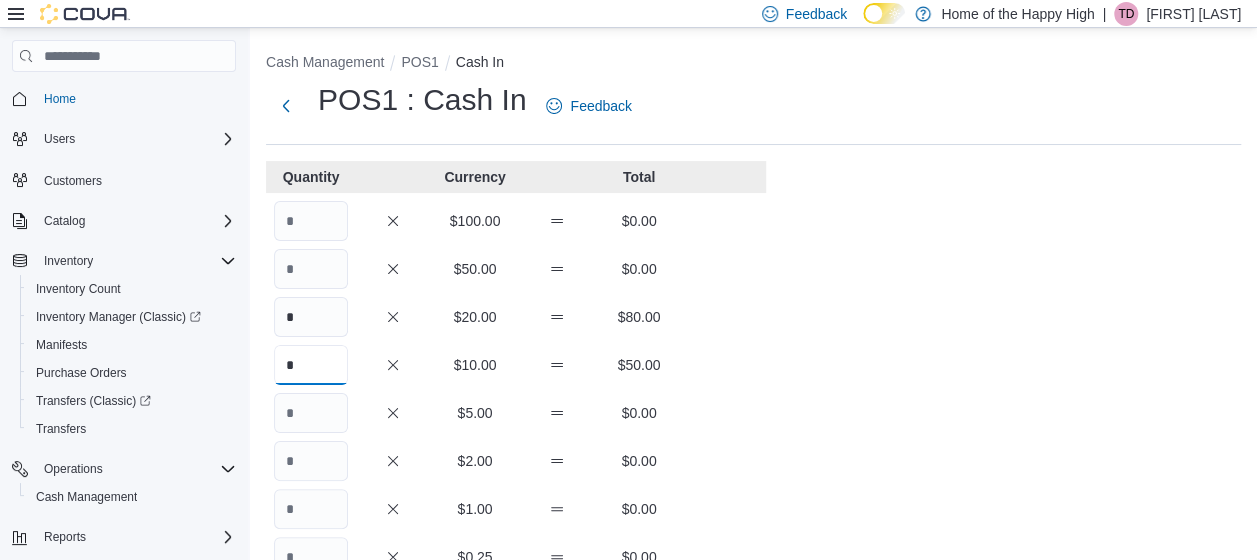 type on "*" 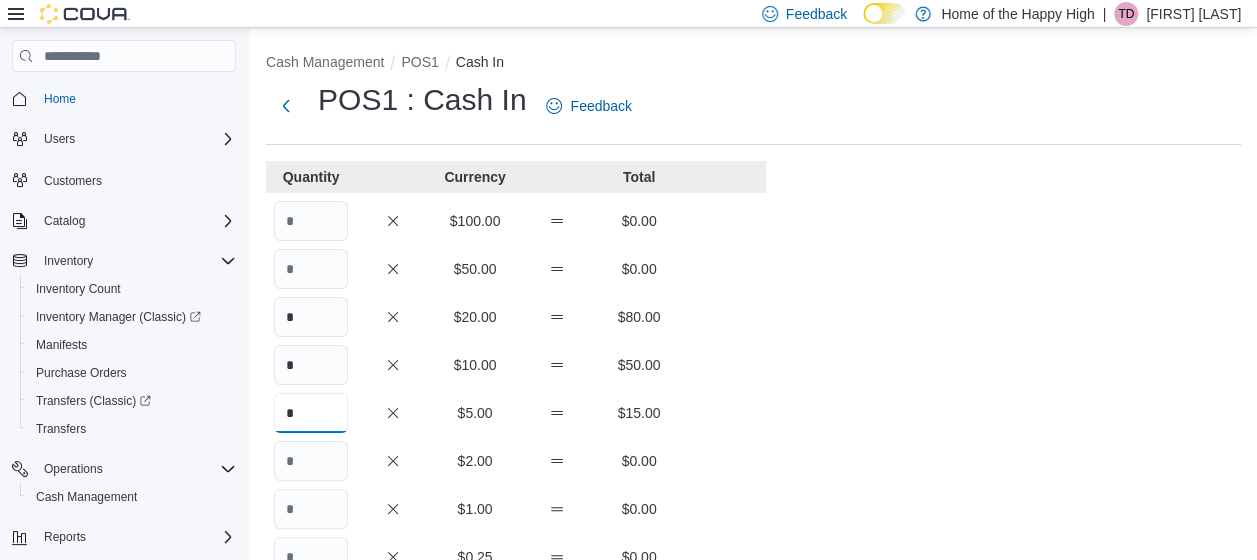 type on "*" 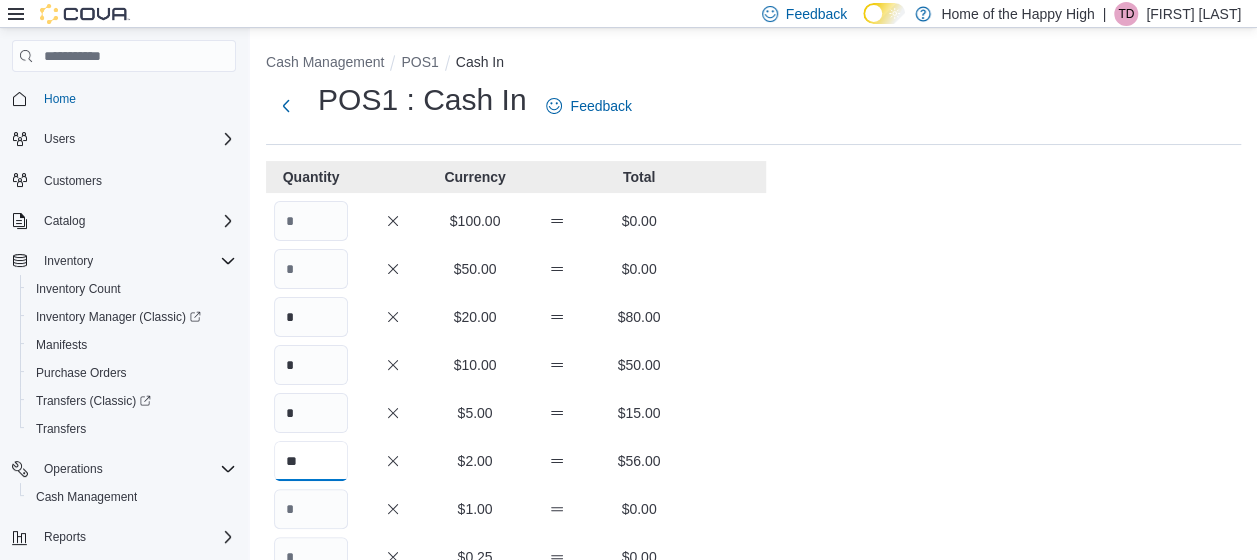 type on "**" 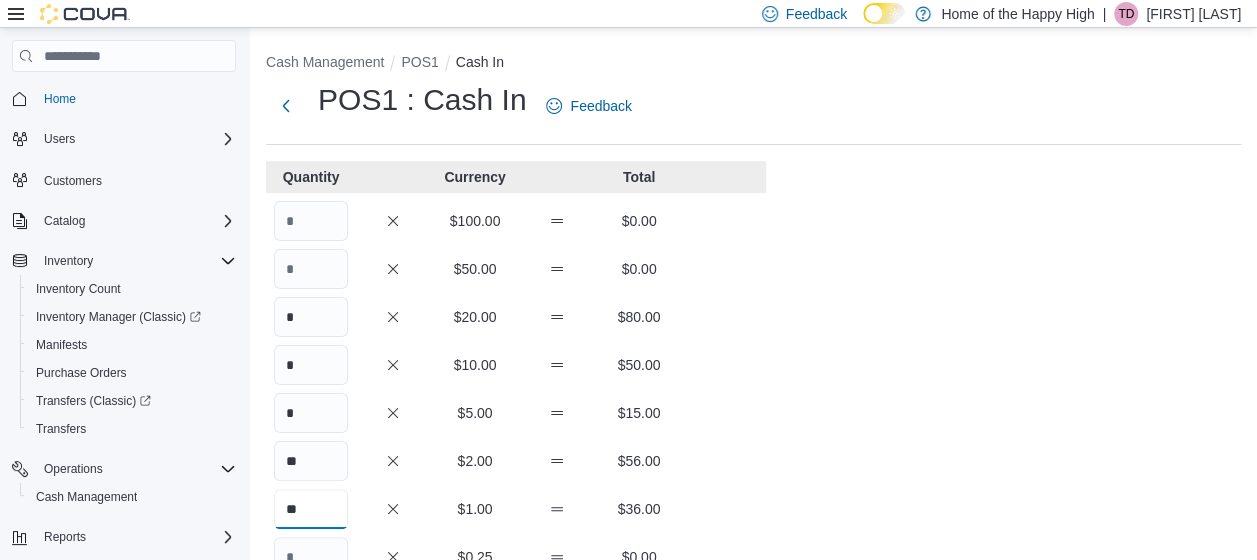 type on "**" 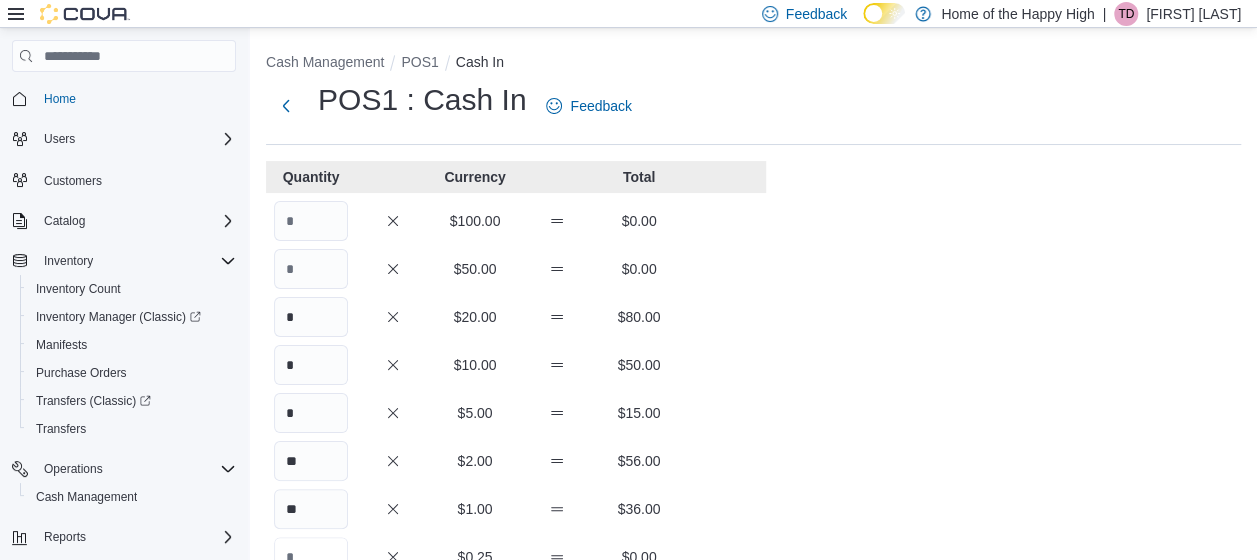 scroll, scrollTop: 17, scrollLeft: 0, axis: vertical 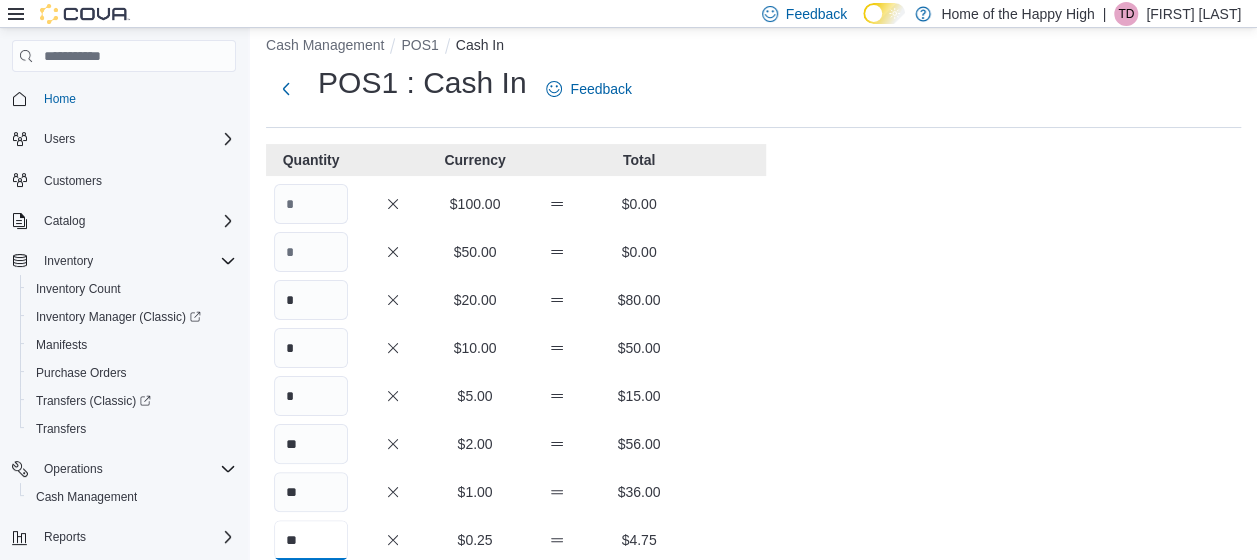 type on "**" 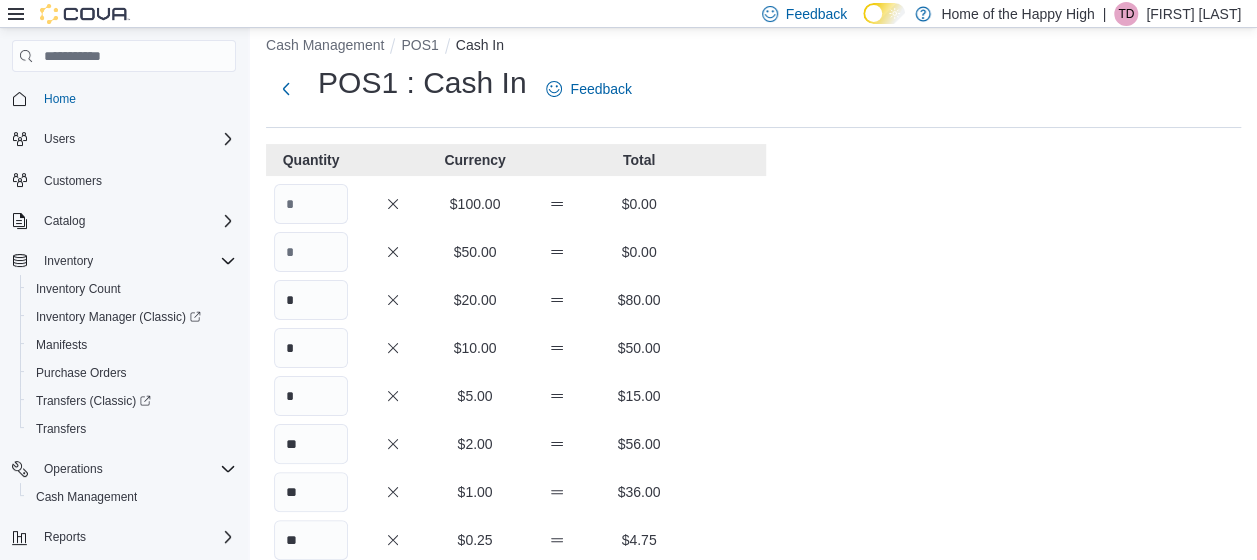 scroll, scrollTop: 325, scrollLeft: 0, axis: vertical 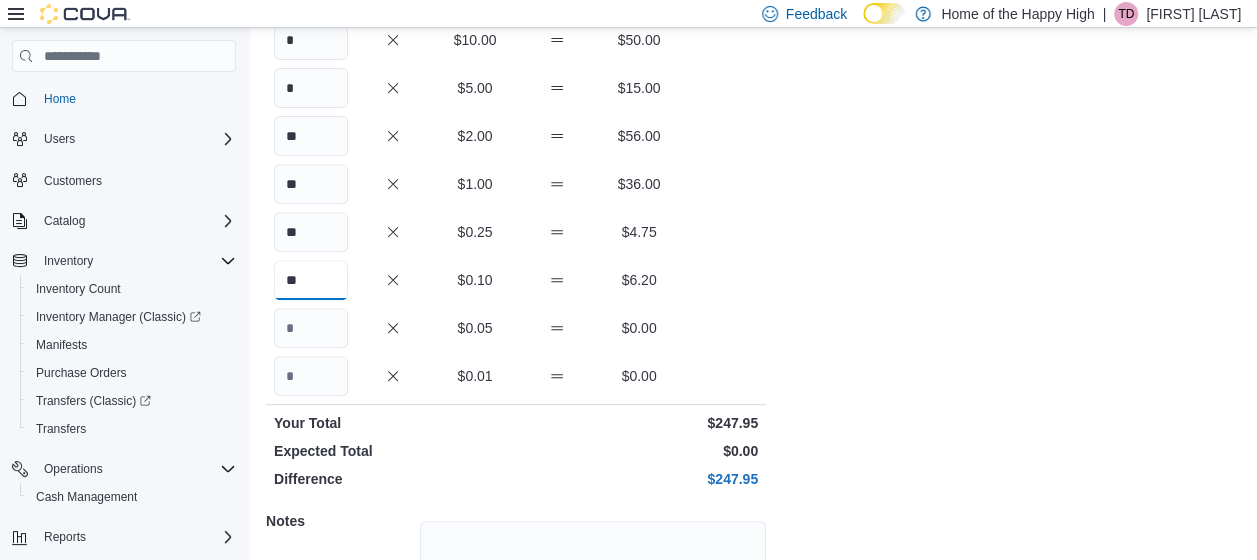type on "**" 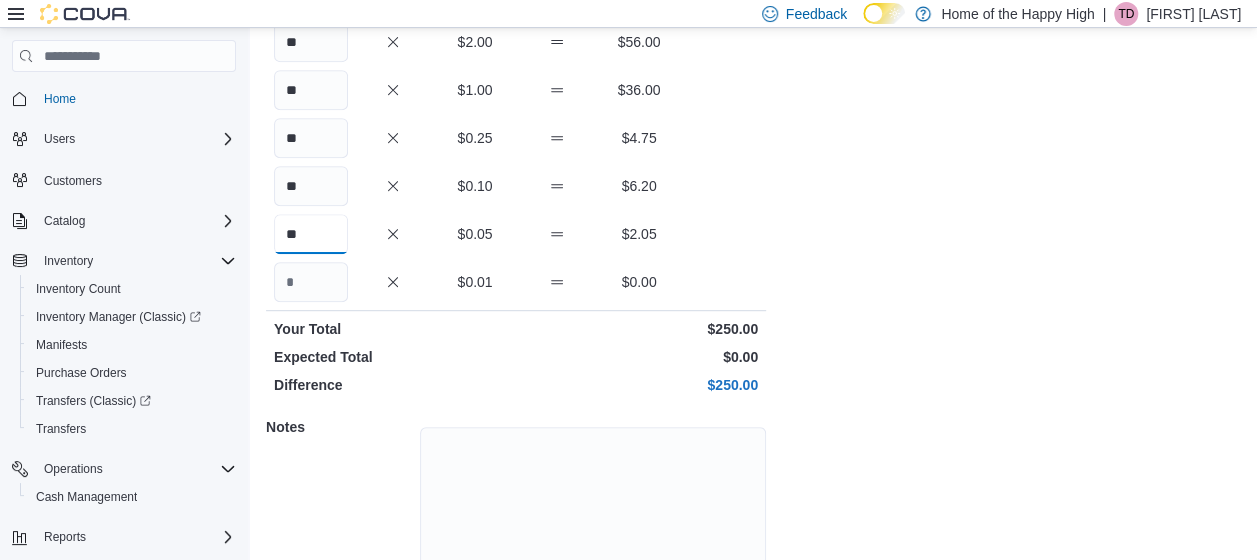 scroll, scrollTop: 434, scrollLeft: 0, axis: vertical 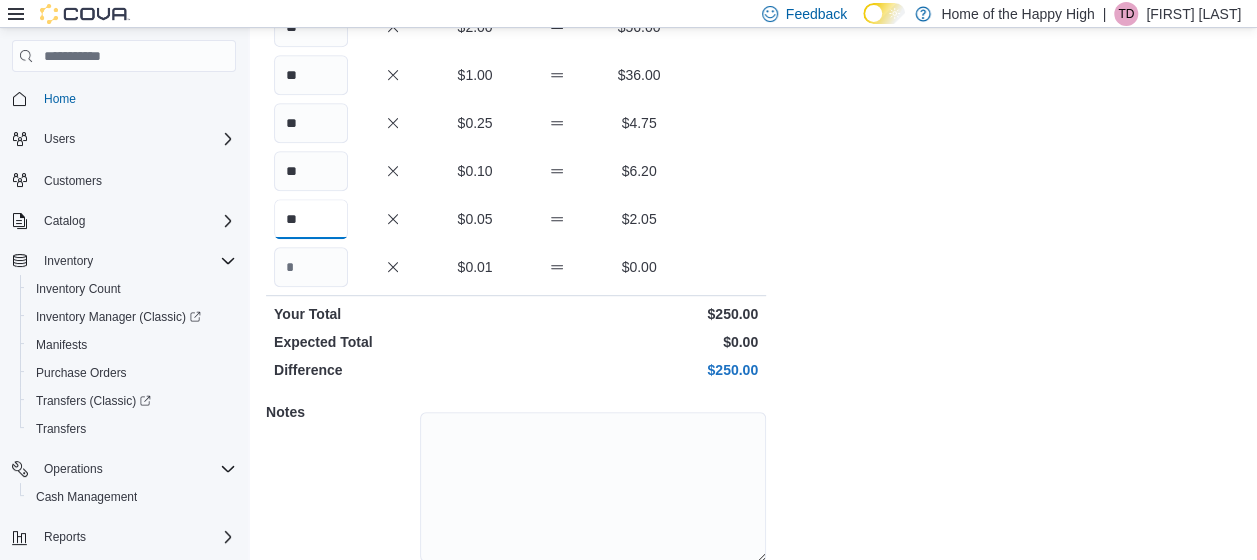 type on "**" 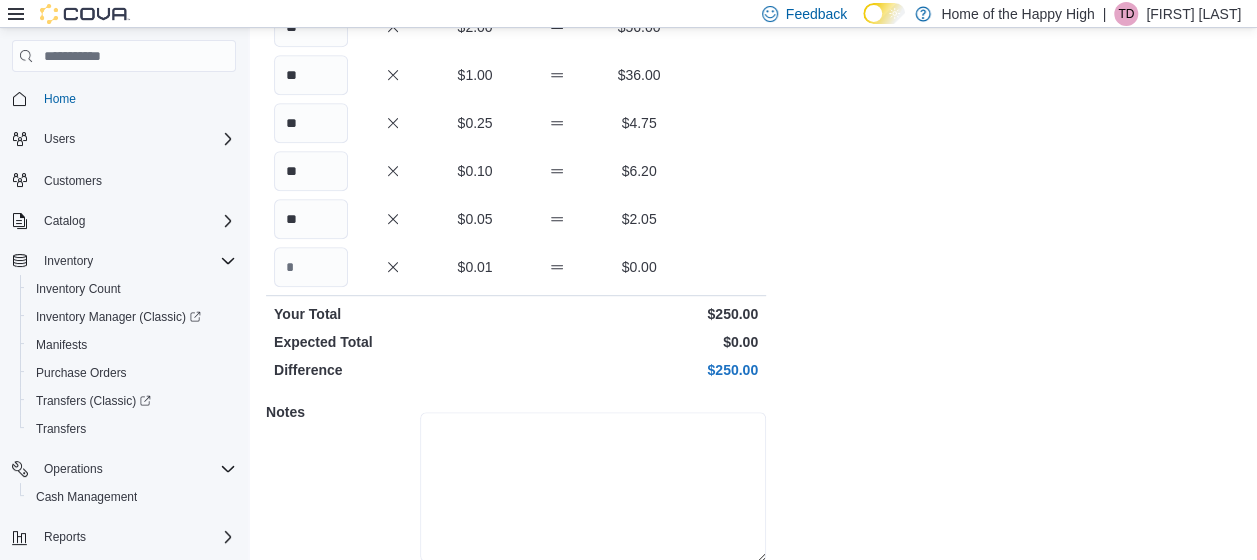 click at bounding box center [593, 487] 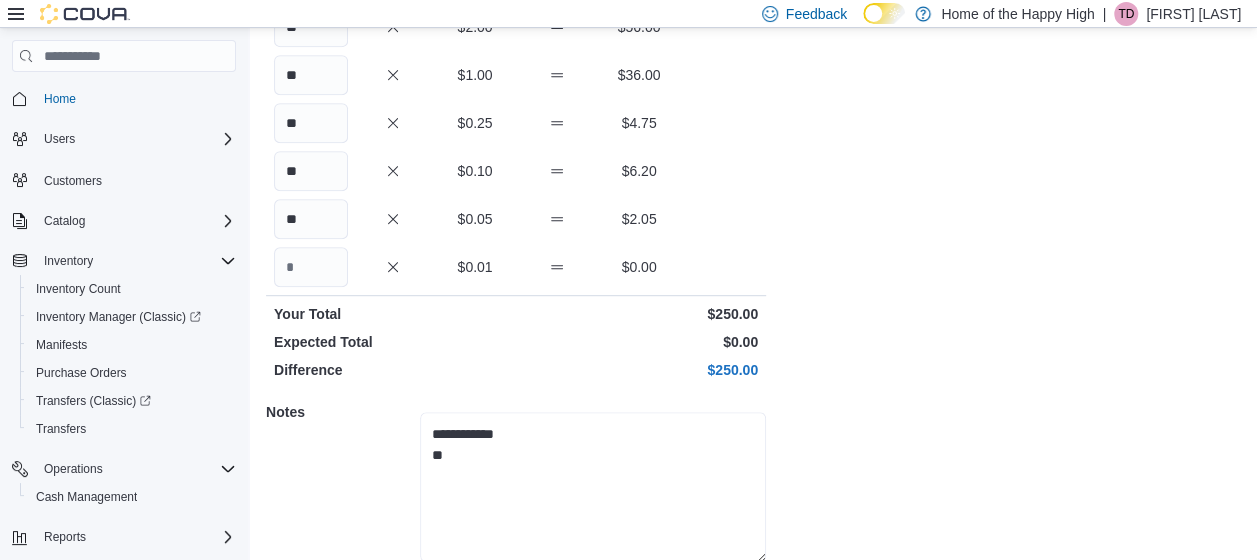 scroll, scrollTop: 511, scrollLeft: 0, axis: vertical 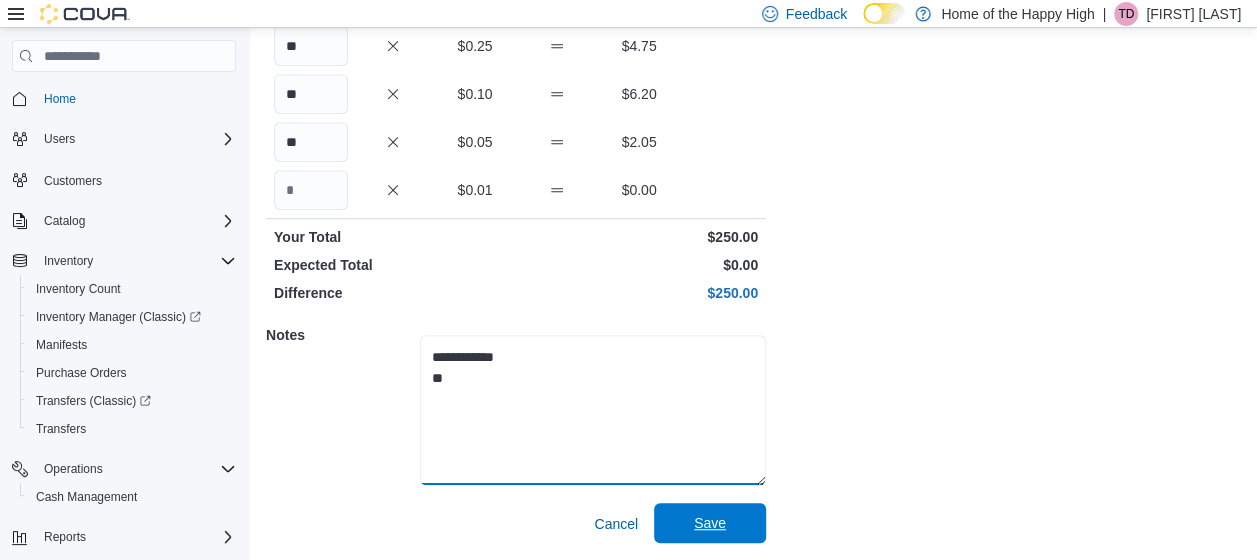 type on "**********" 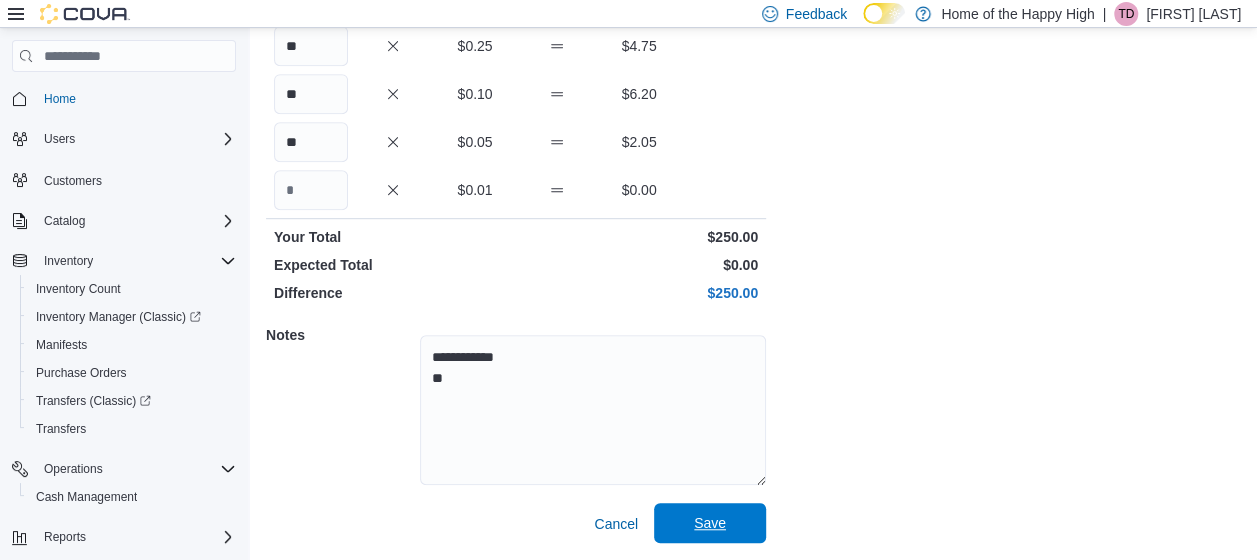 click on "Save" at bounding box center (710, 523) 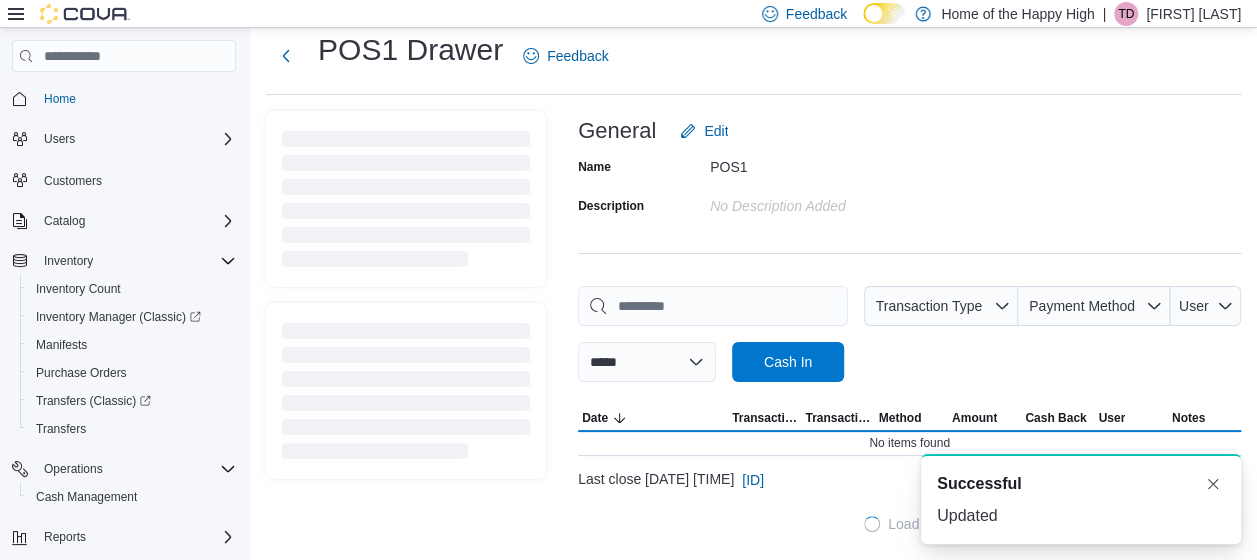 scroll, scrollTop: 49, scrollLeft: 0, axis: vertical 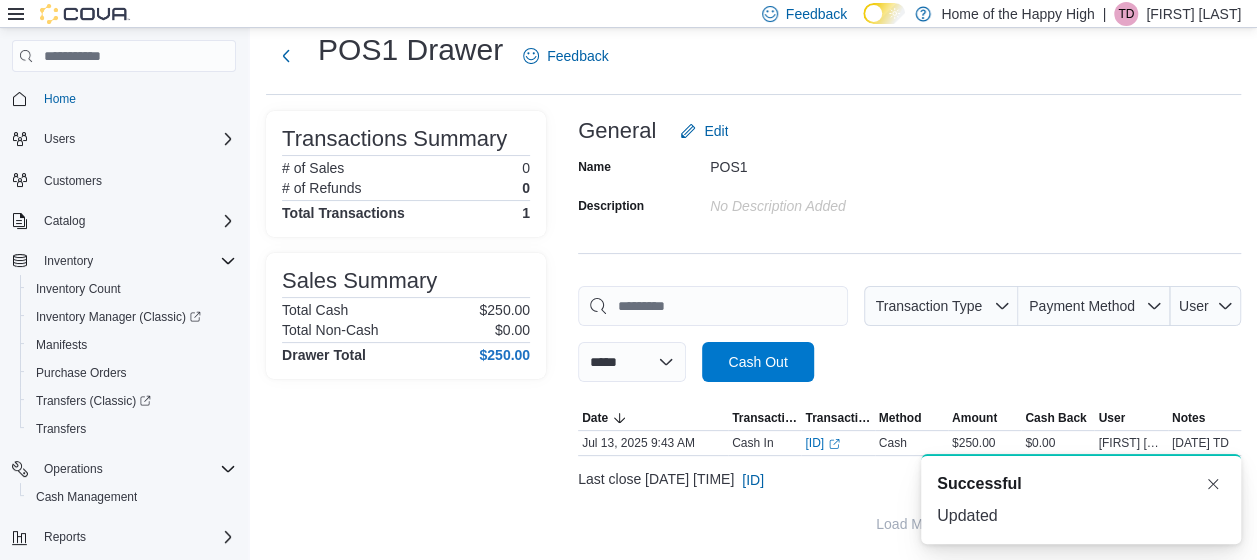 click on "[FIRST] [LAST]" at bounding box center [1193, 14] 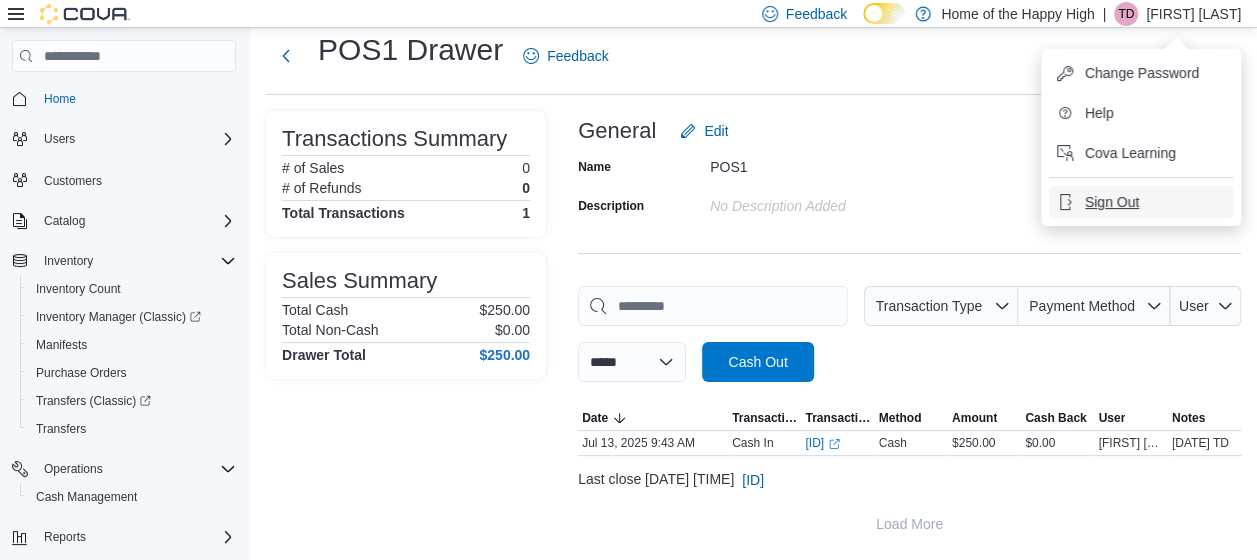 click on "Sign Out" at bounding box center [1112, 202] 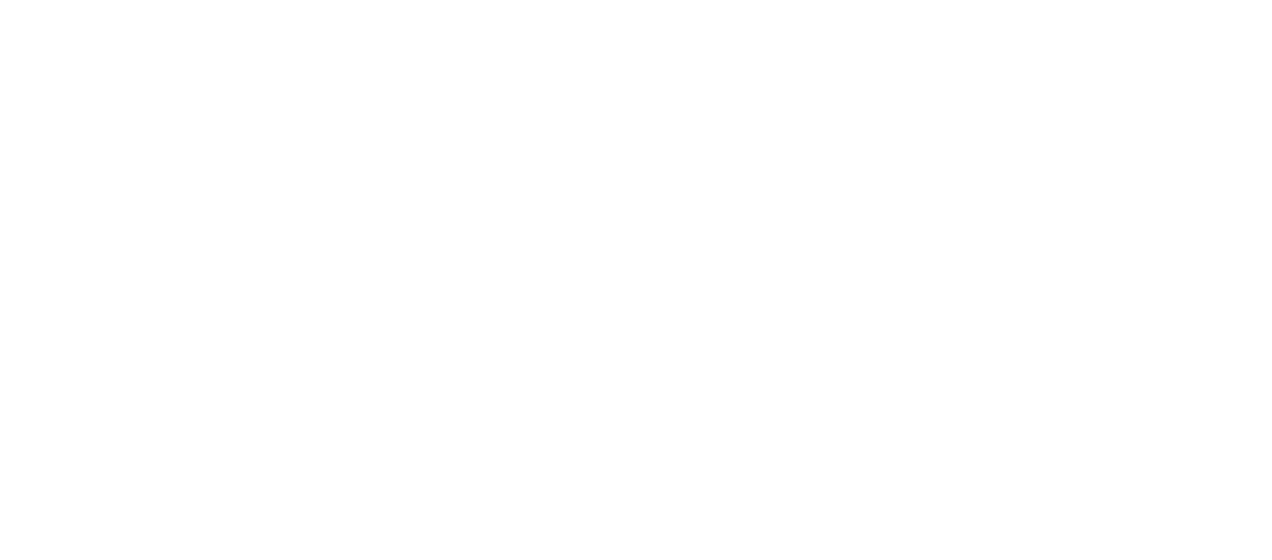 scroll, scrollTop: 0, scrollLeft: 0, axis: both 